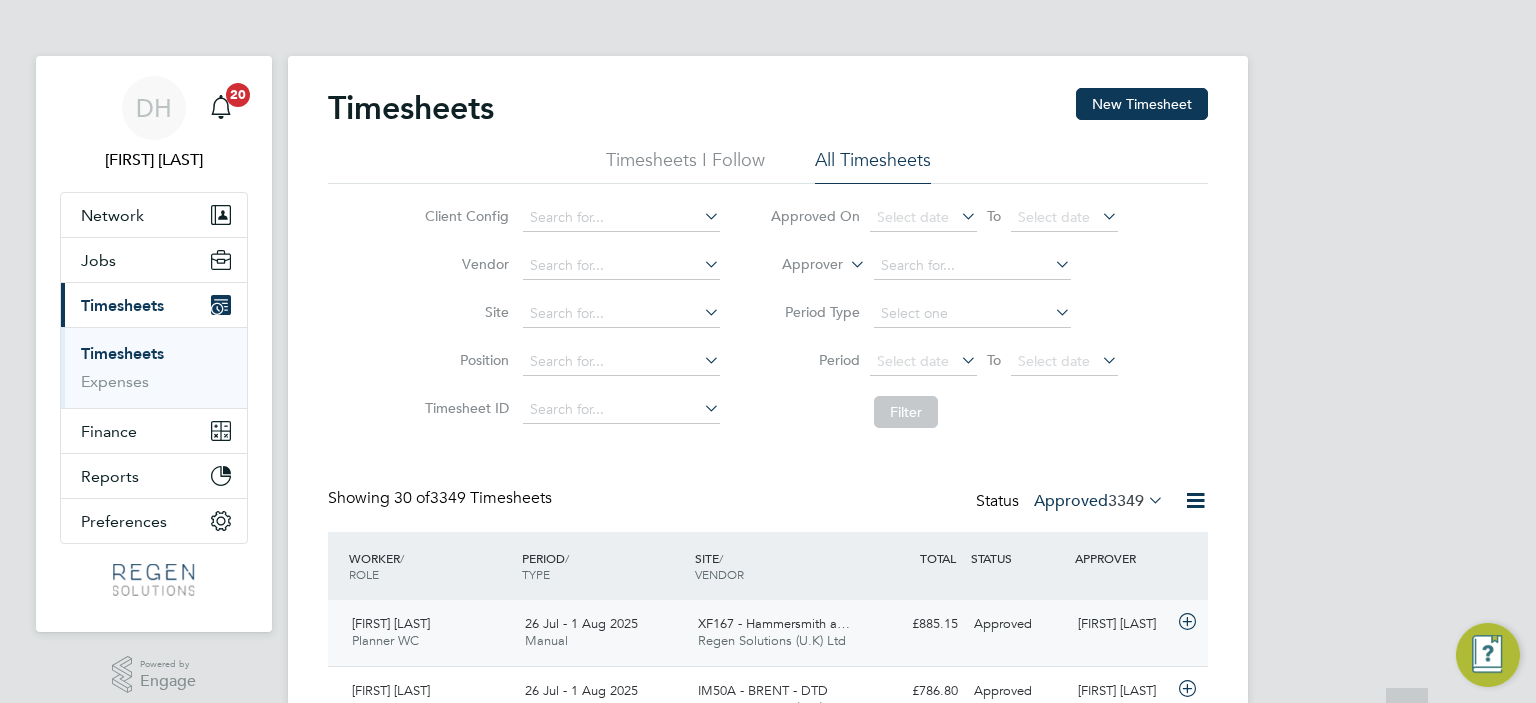 scroll, scrollTop: 300, scrollLeft: 0, axis: vertical 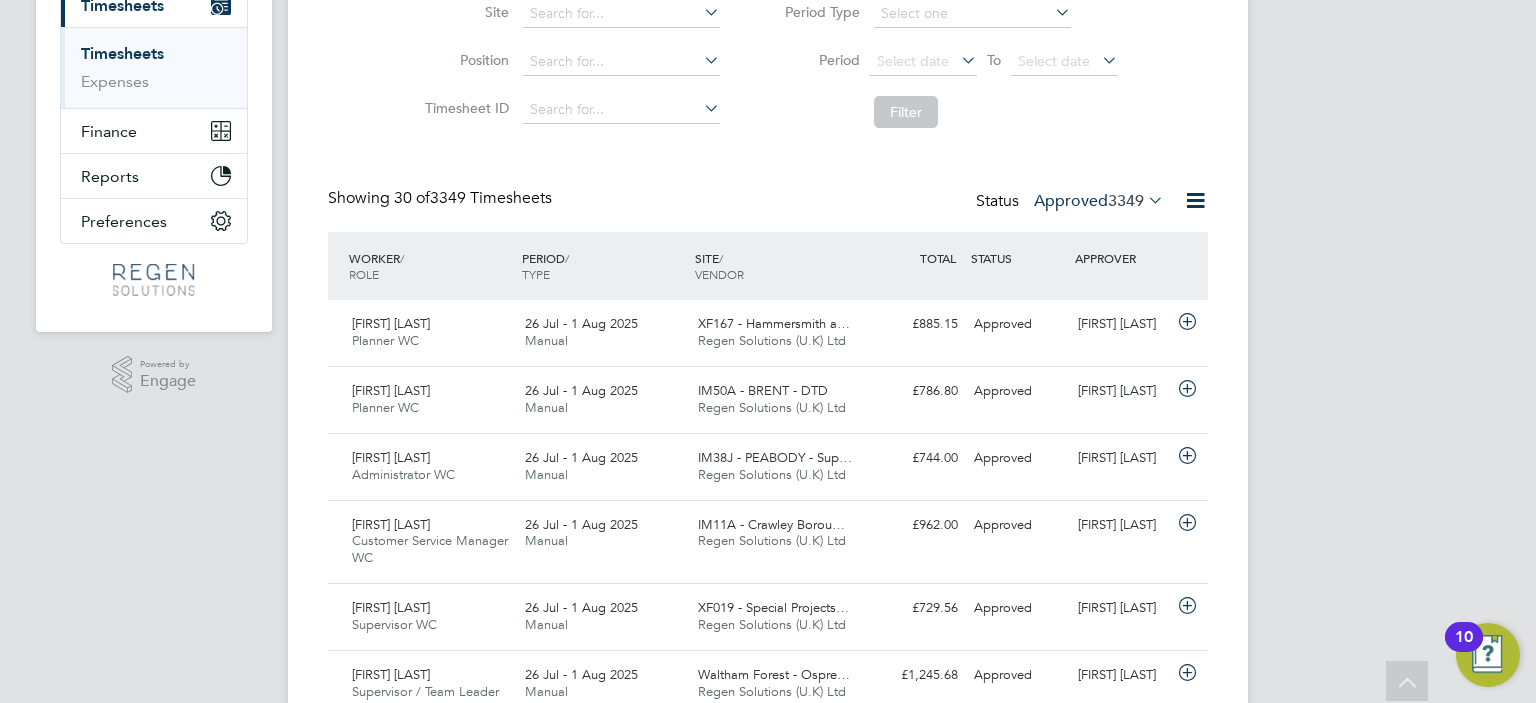 click on "Status  Approved  [NUMBER]" 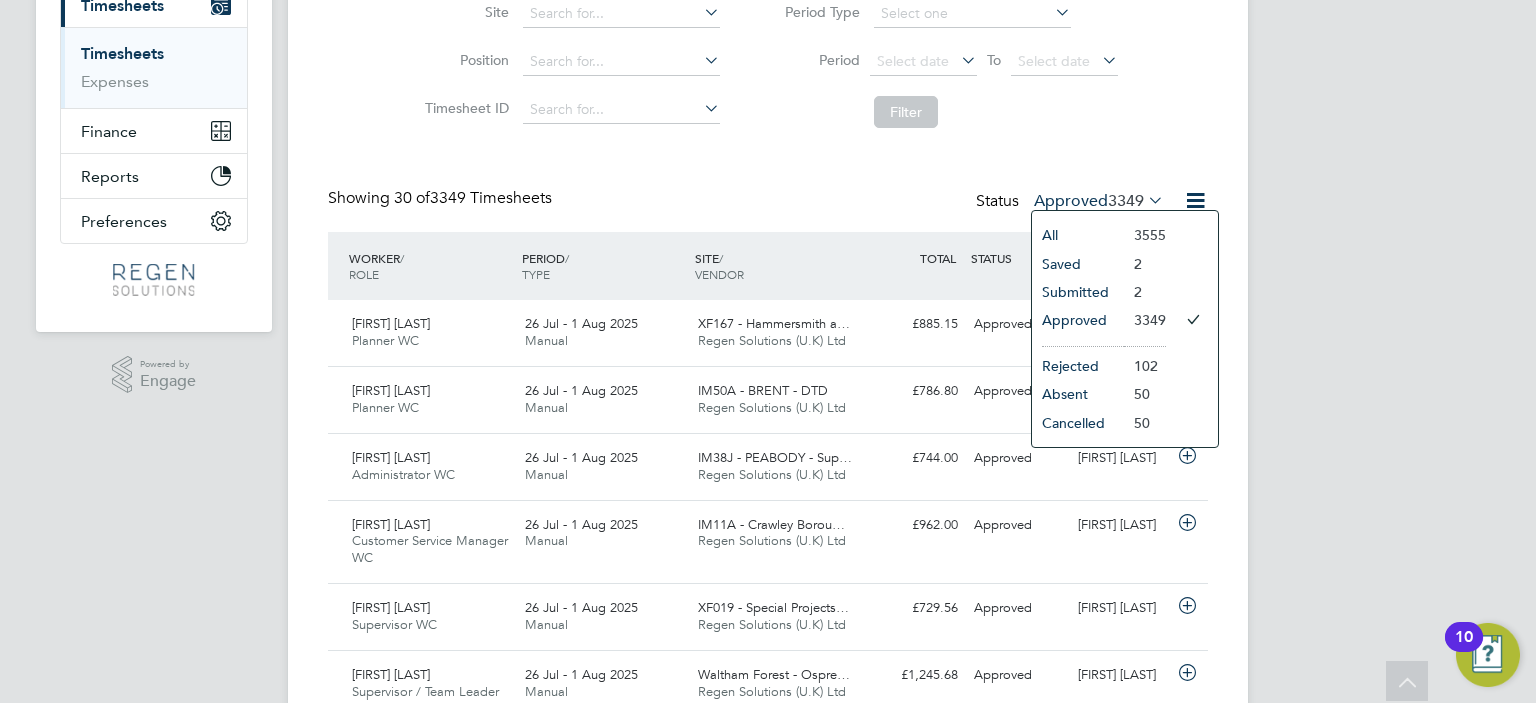click on "Rejected" 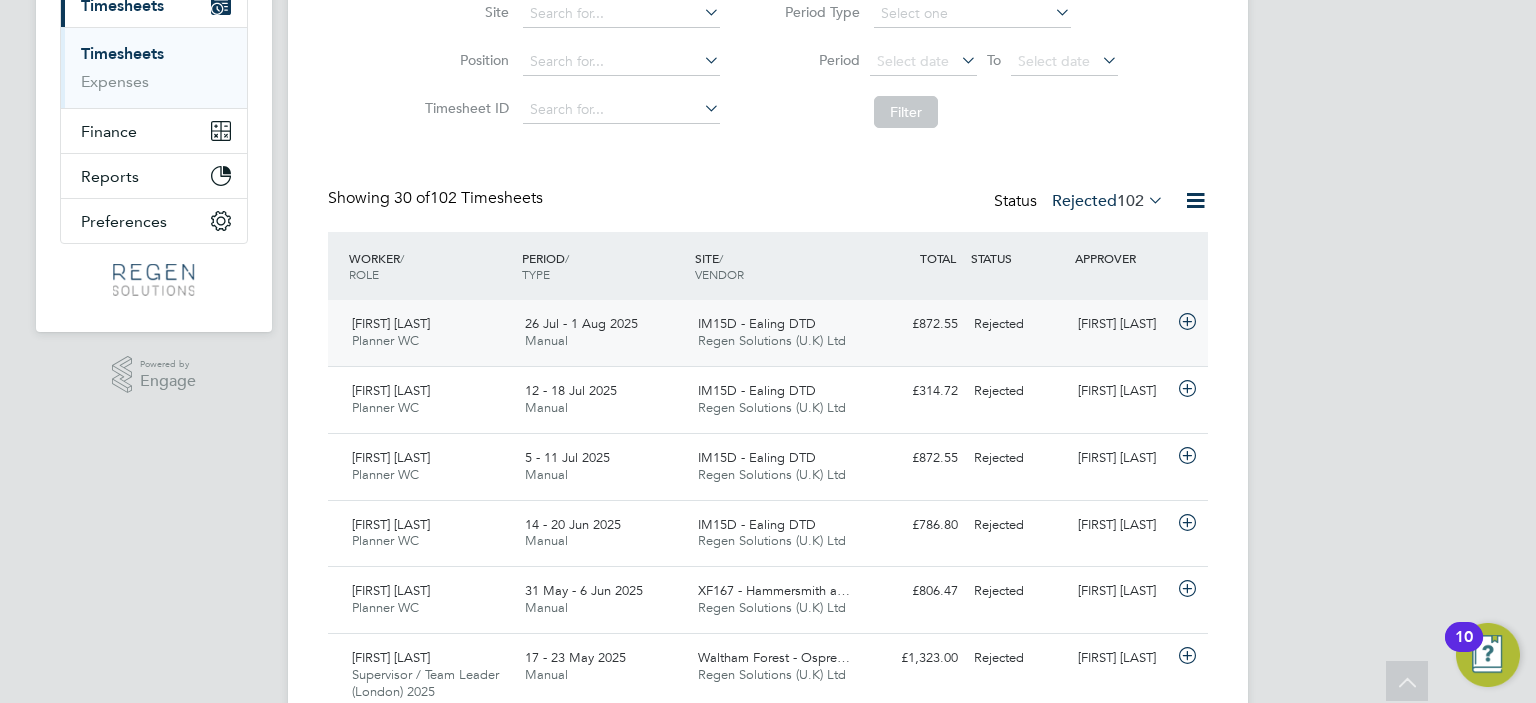 click on "26 Jul - 1 Aug 2025" 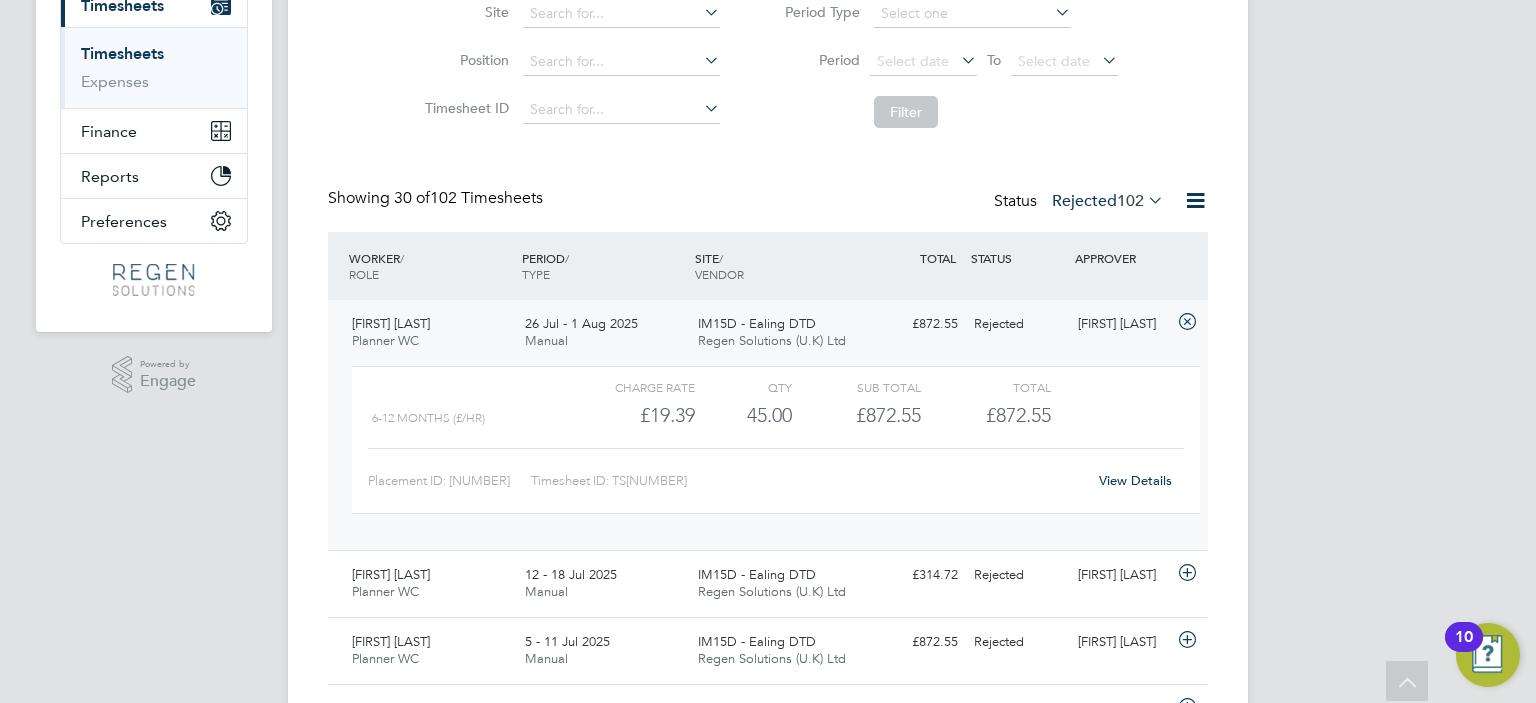 click on "View Details" 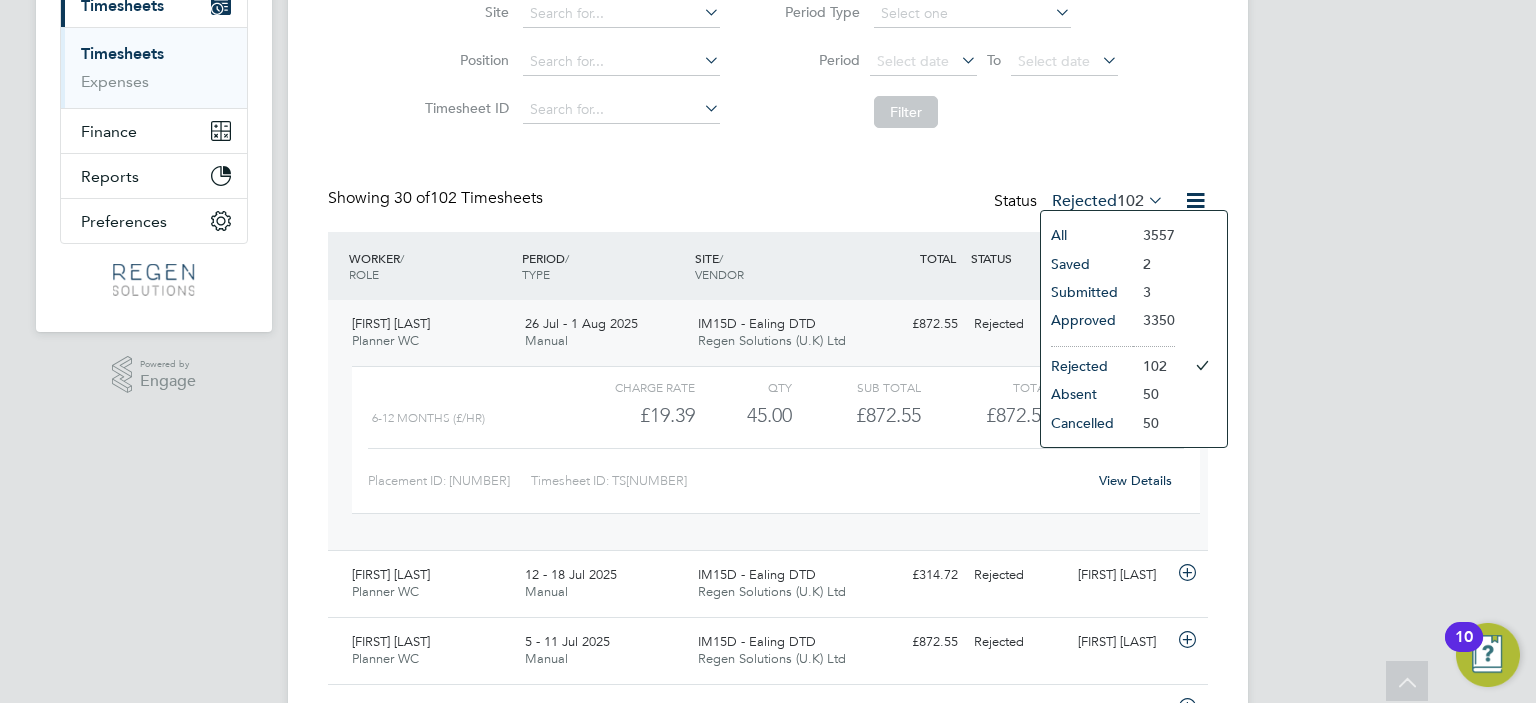 click on "Approved" 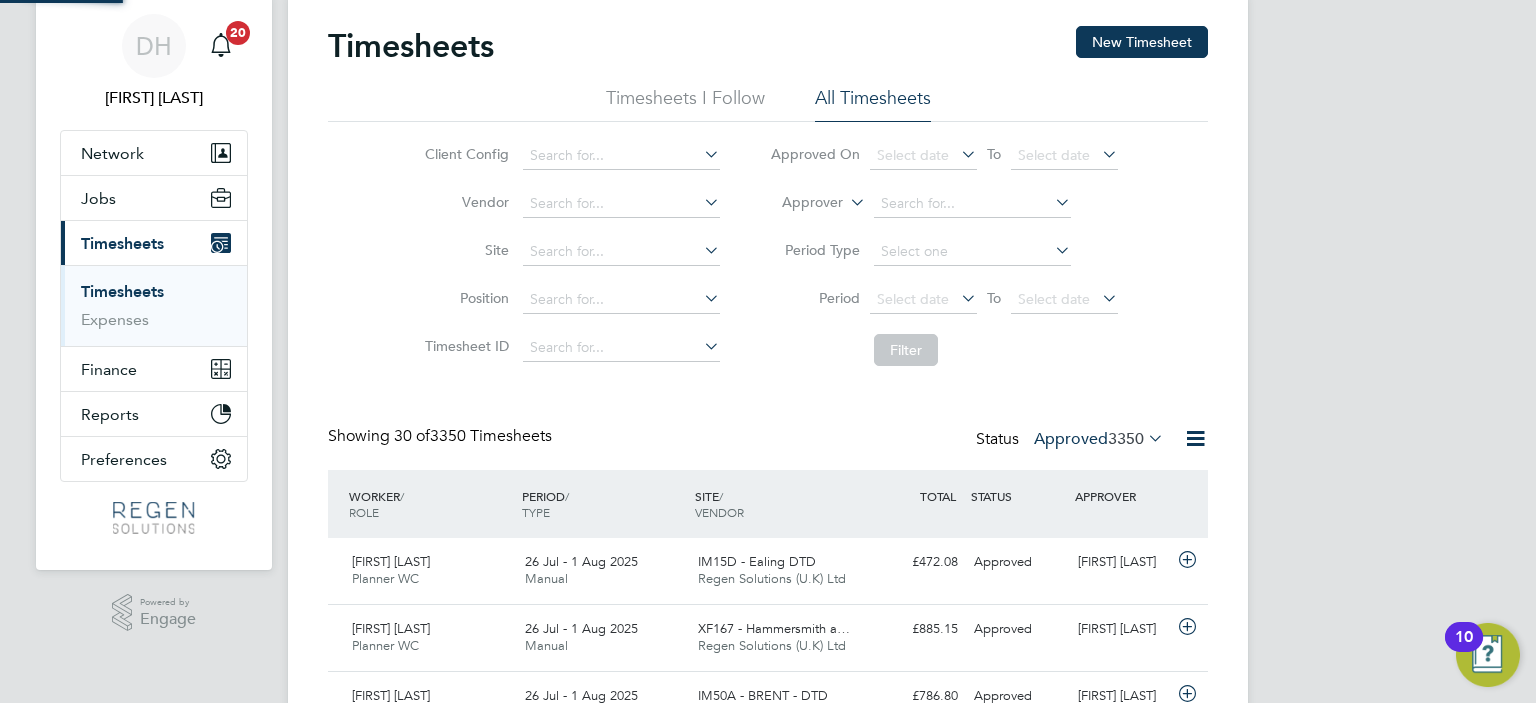 scroll, scrollTop: 300, scrollLeft: 0, axis: vertical 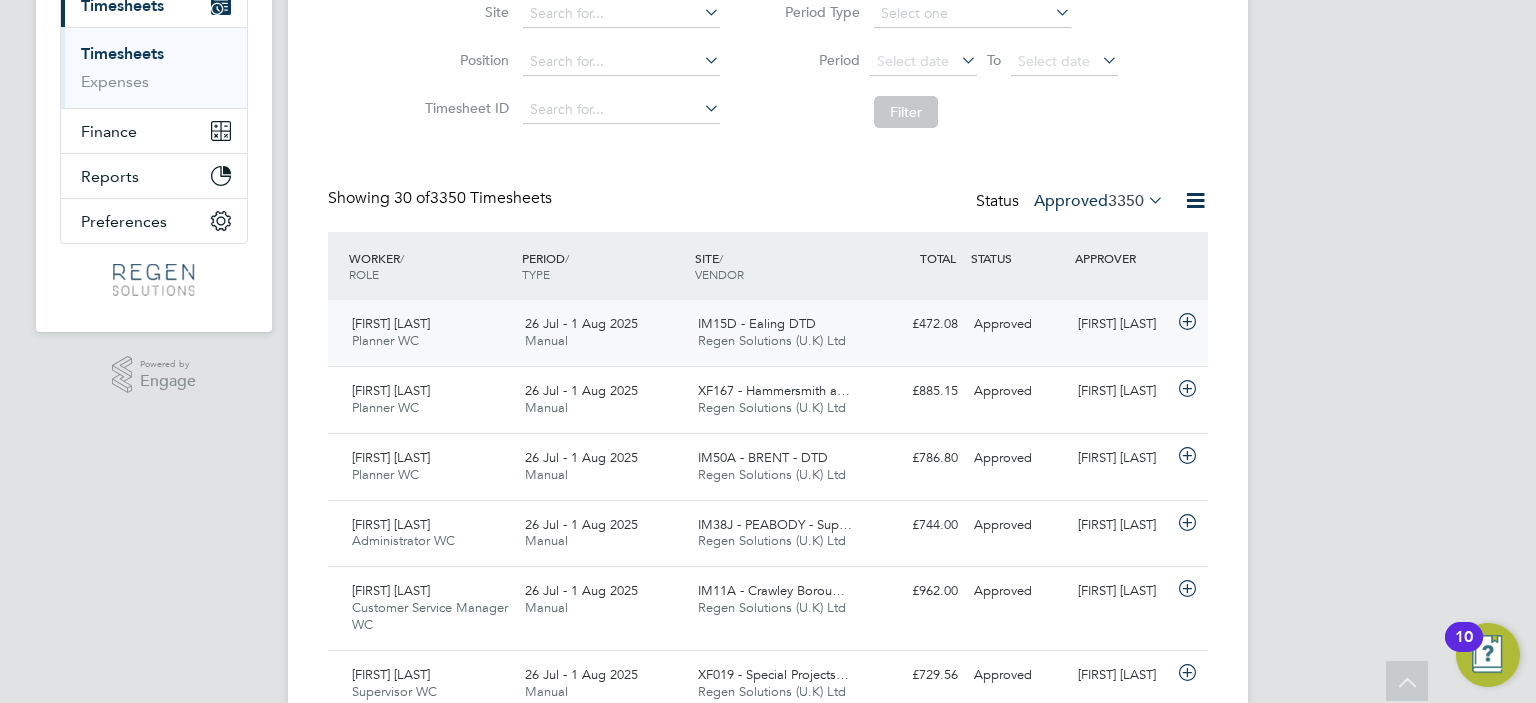 click on "Regen Solutions (U.K) Ltd" 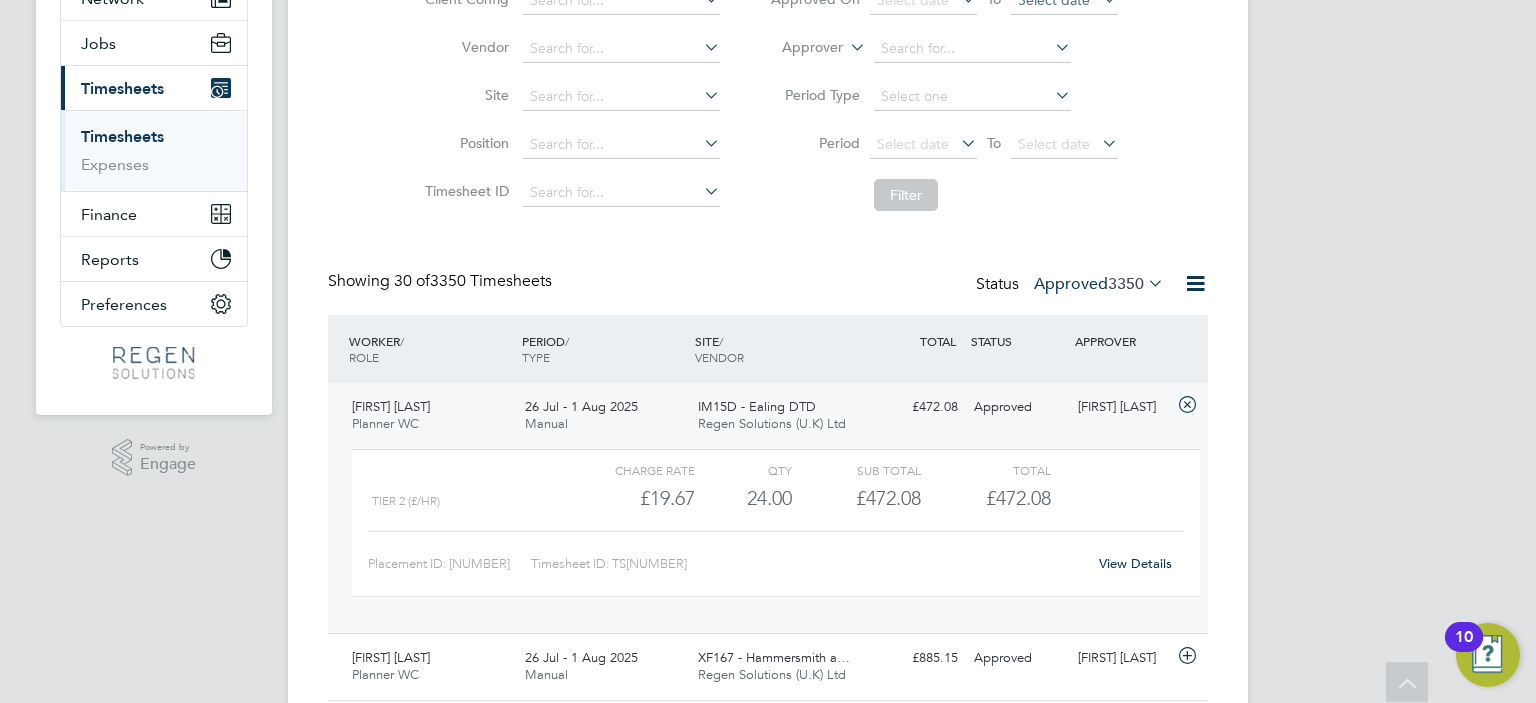scroll, scrollTop: 0, scrollLeft: 0, axis: both 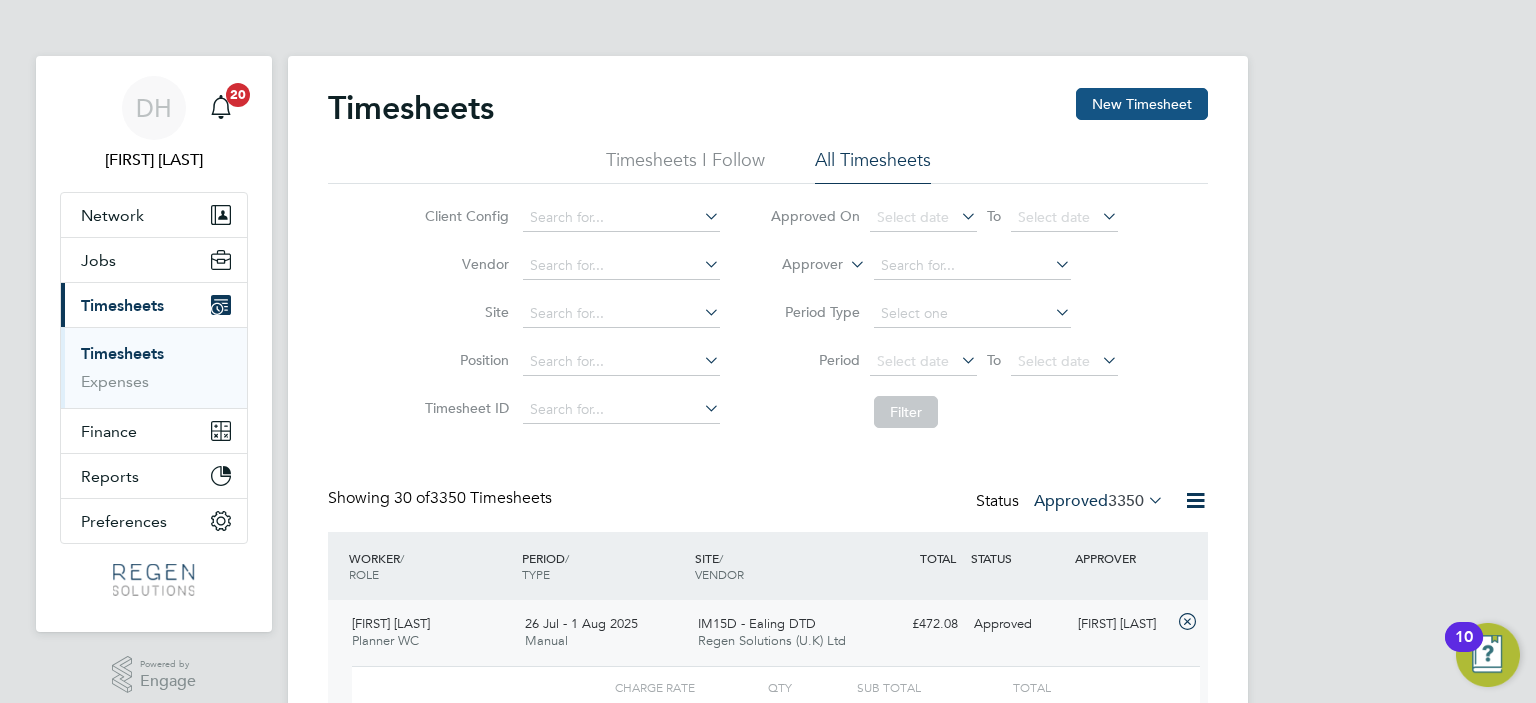 click on "New Timesheet" 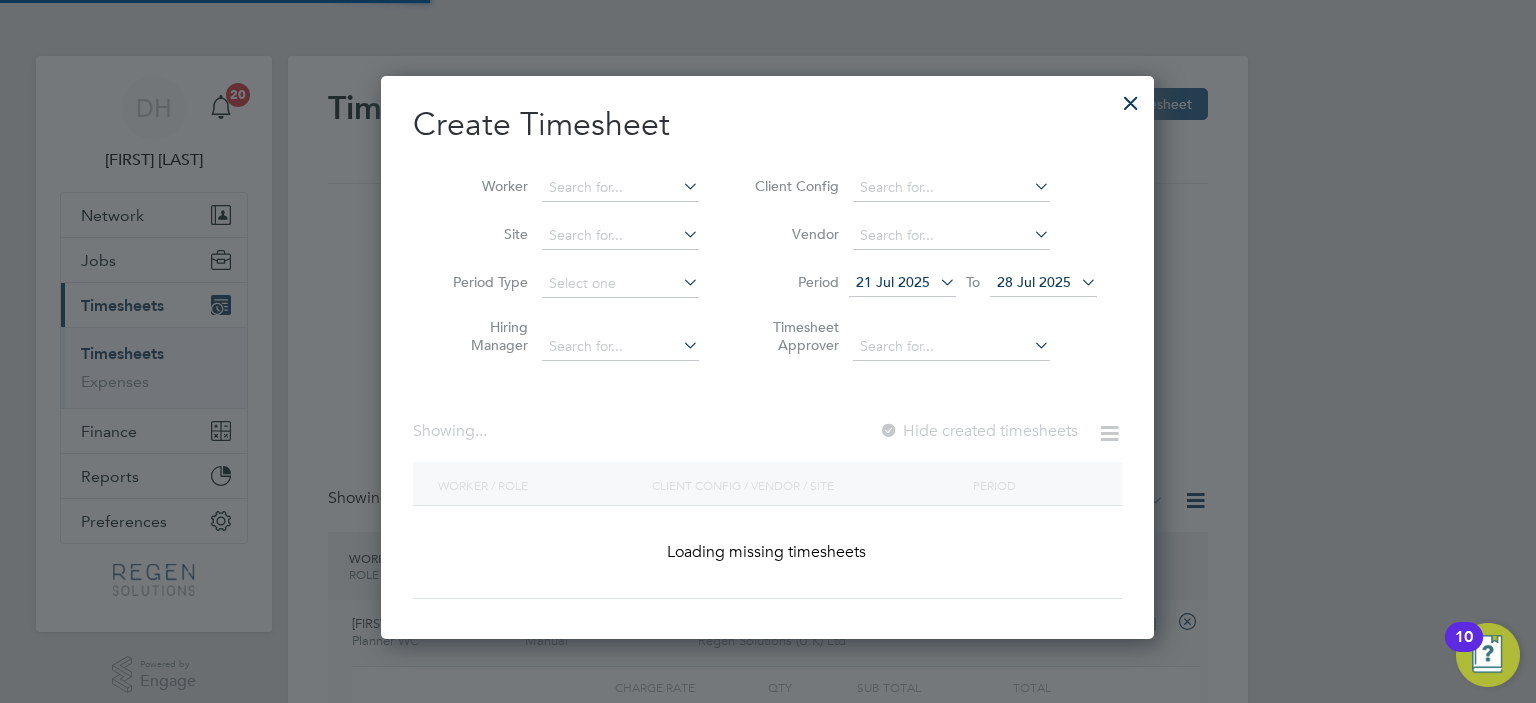 scroll, scrollTop: 10, scrollLeft: 10, axis: both 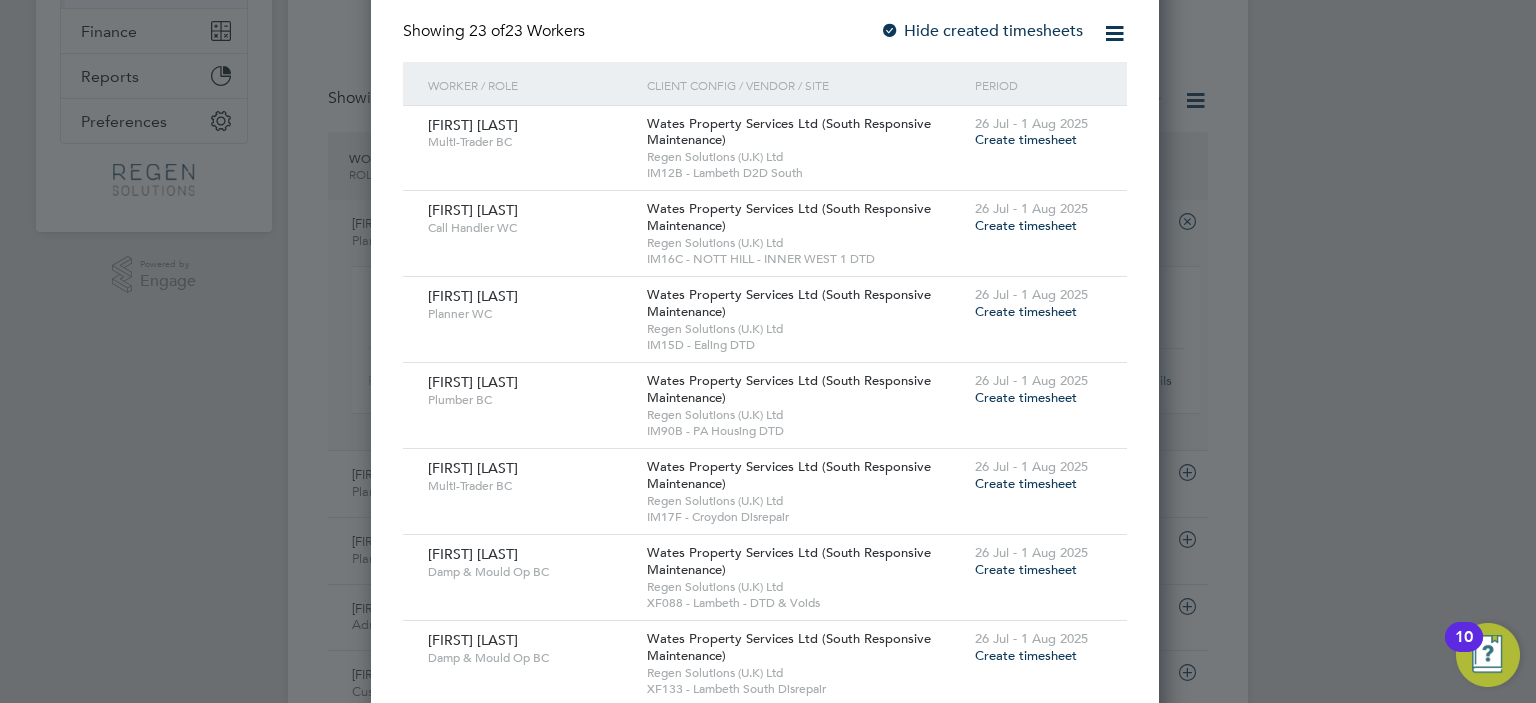 click on "26 Jul - 1 Aug 2025   Create timesheet" at bounding box center [1038, 304] 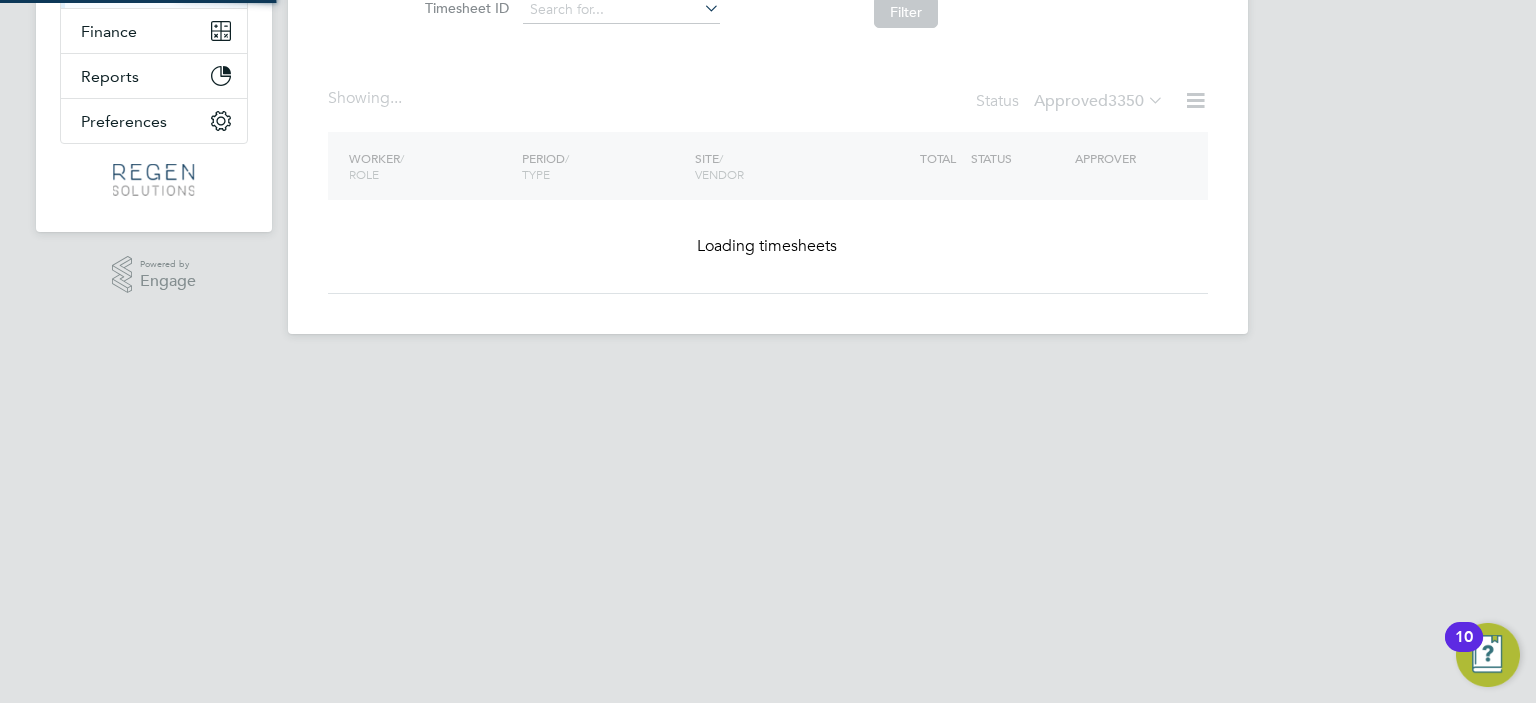 scroll, scrollTop: 249, scrollLeft: 0, axis: vertical 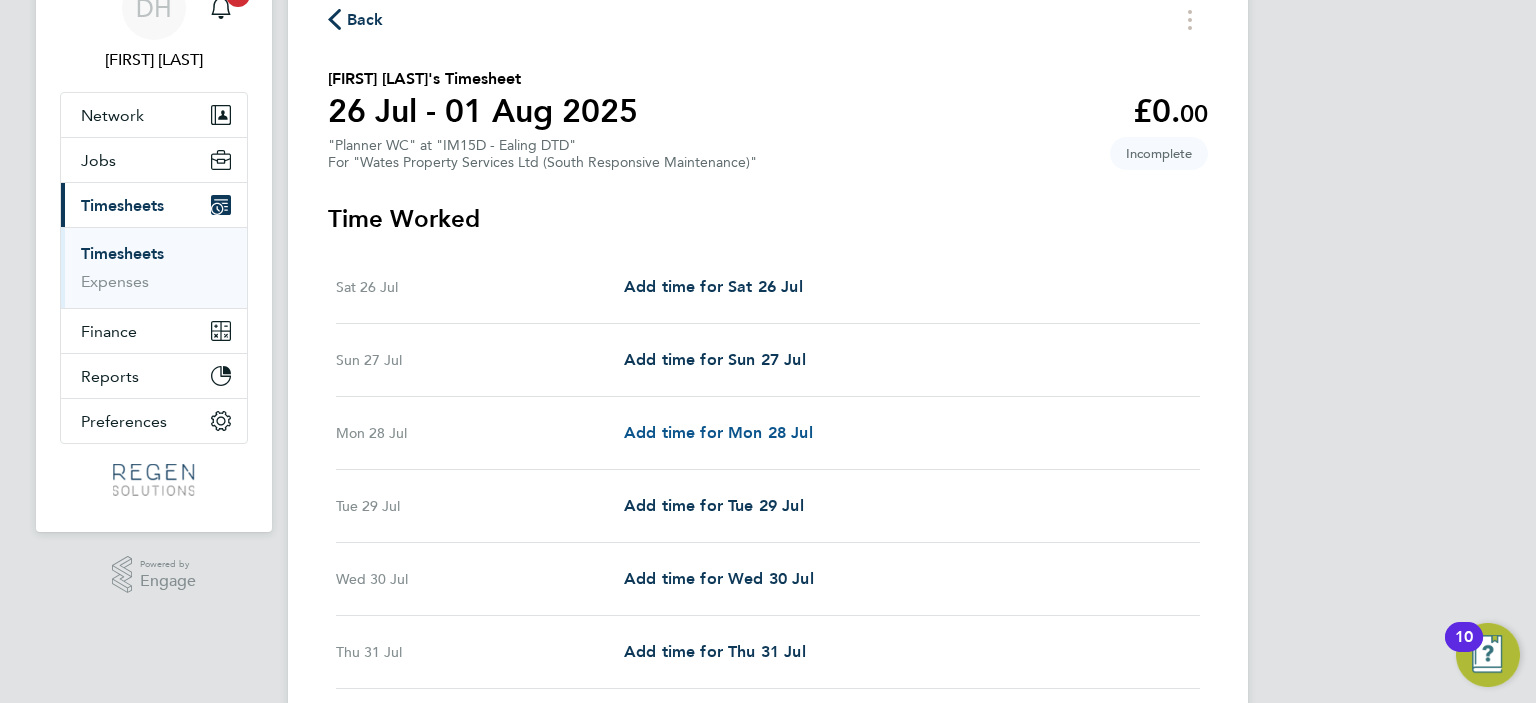 click on "Add time for Mon 28 Jul" at bounding box center (718, 432) 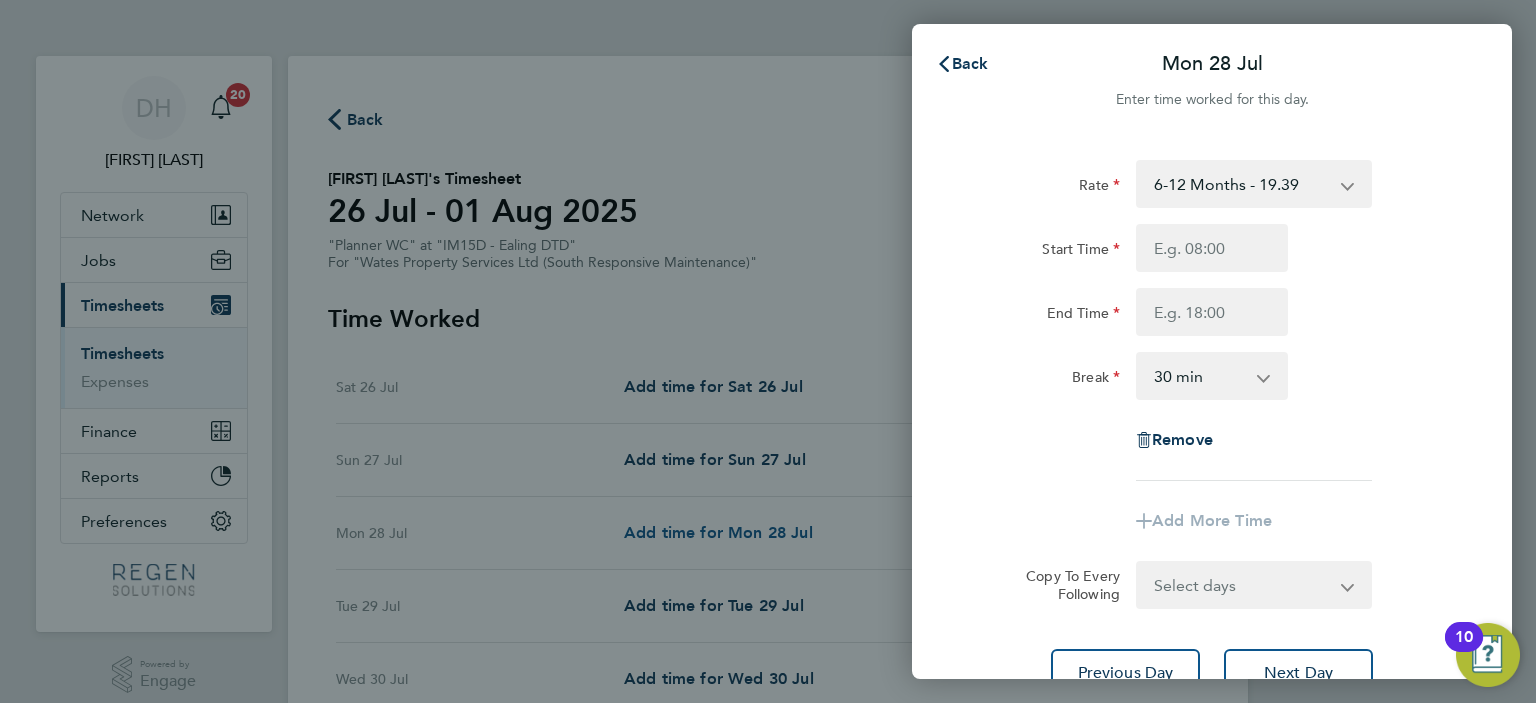 scroll, scrollTop: 0, scrollLeft: 0, axis: both 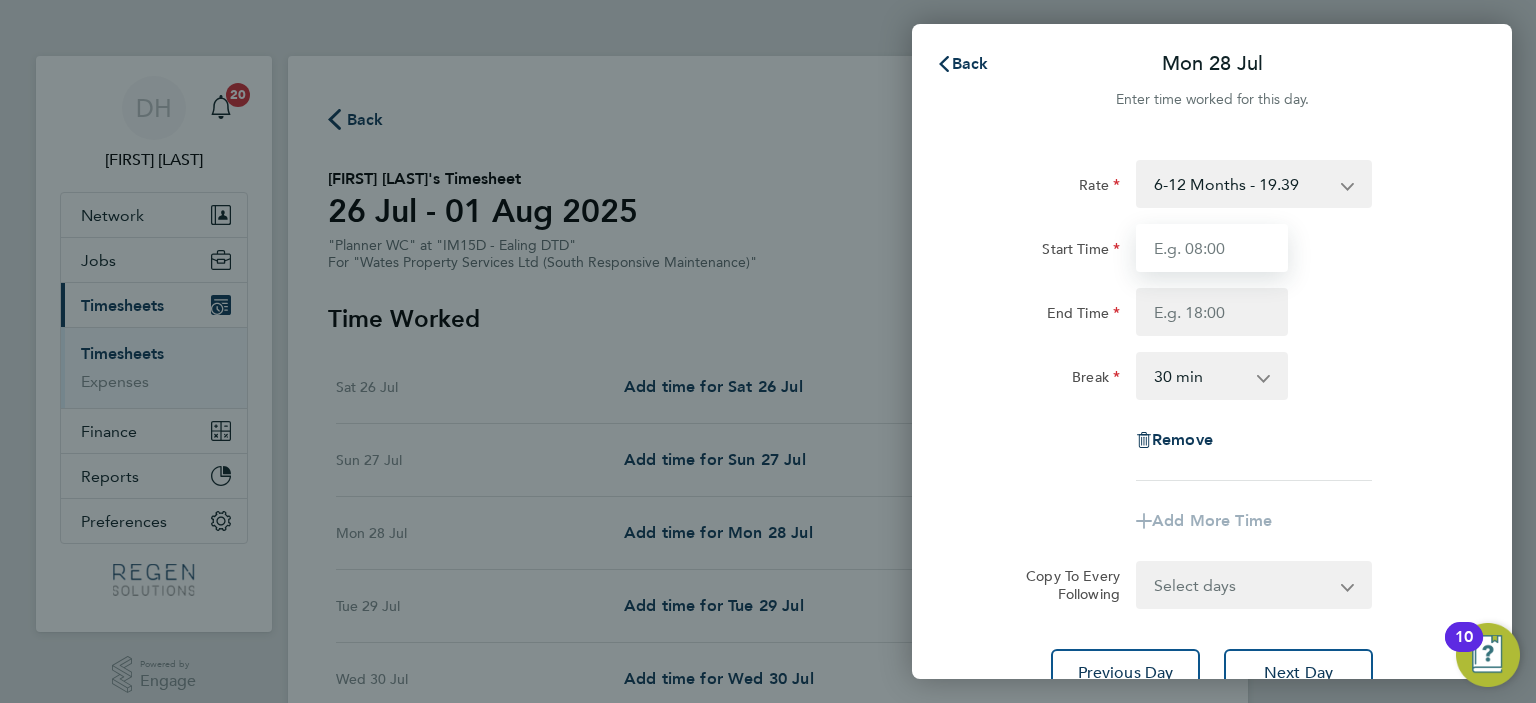 click on "Start Time" at bounding box center [1212, 248] 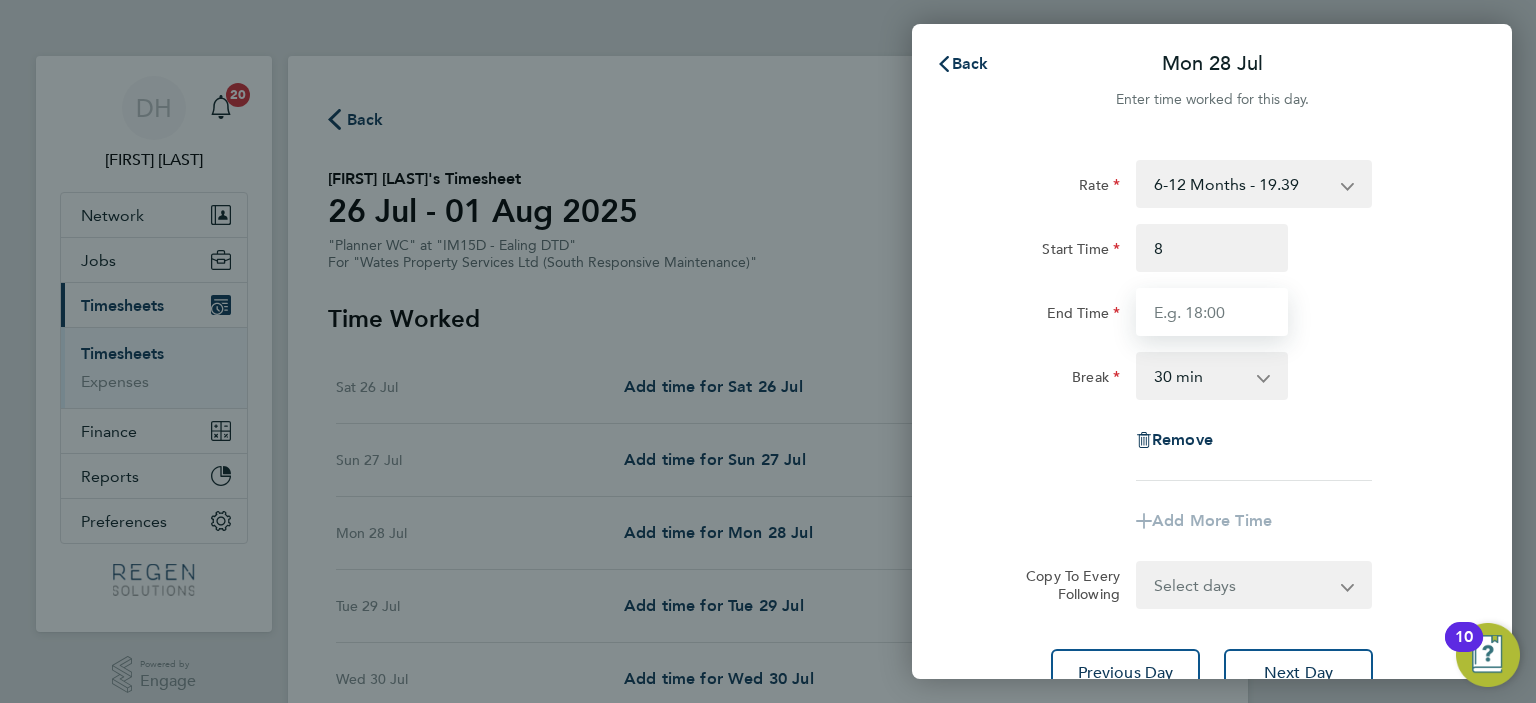 type on "08:00" 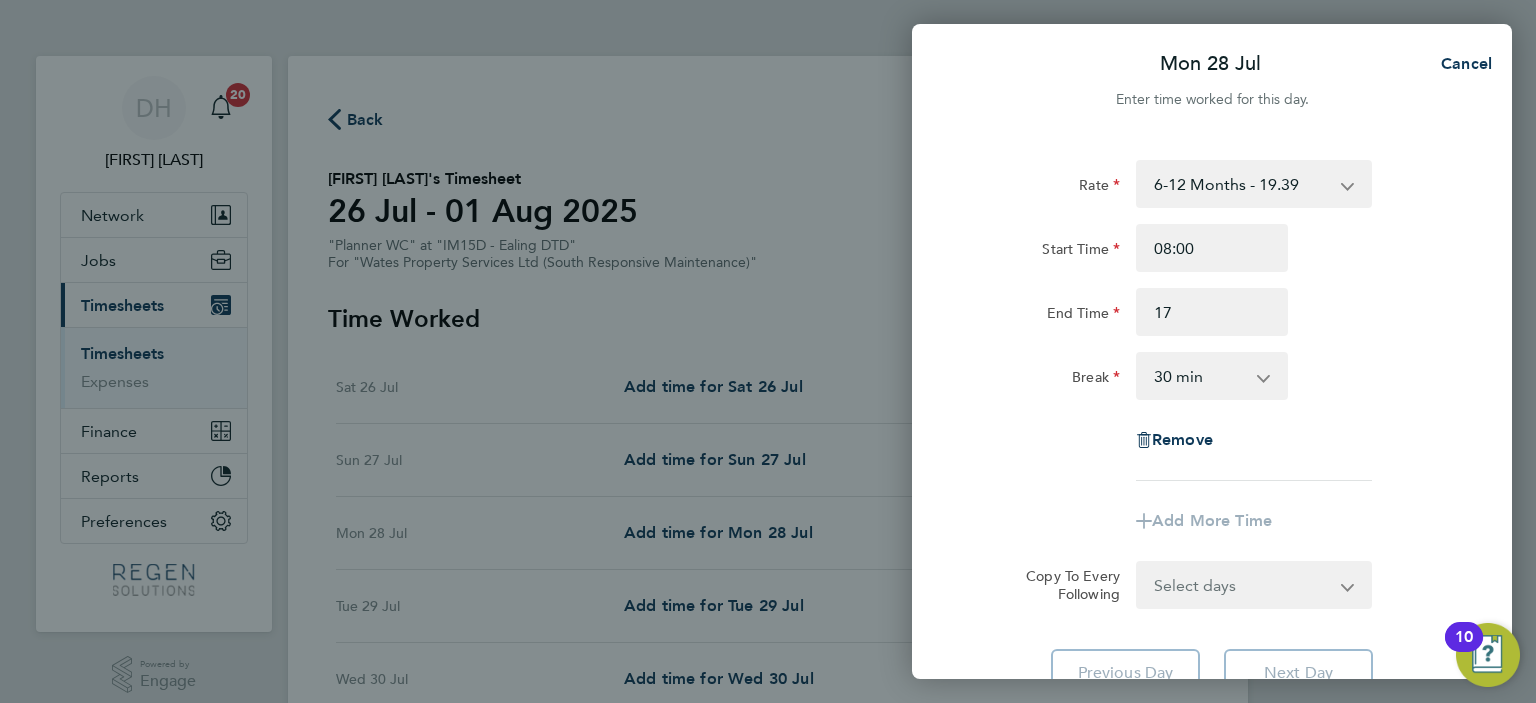 type on "17:00" 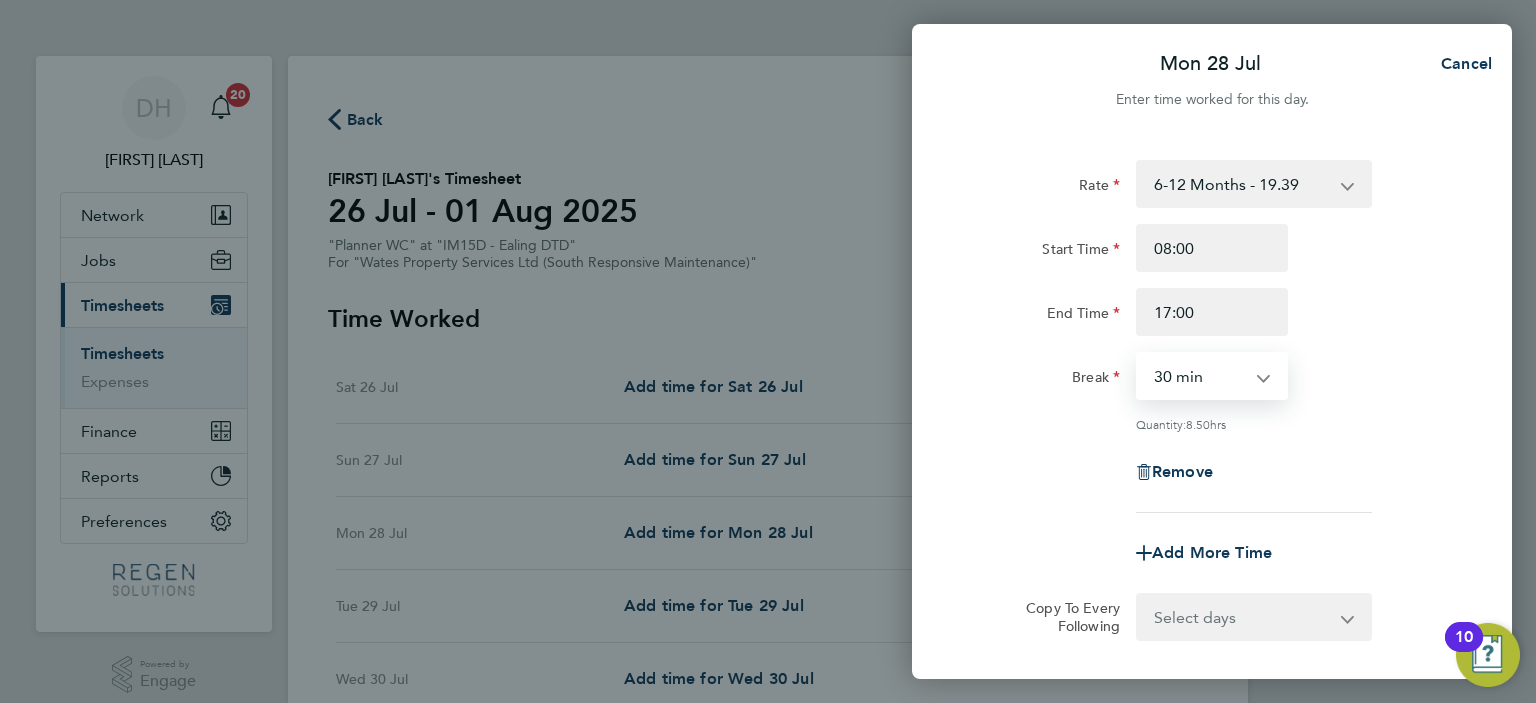 click on "0 min   15 min   30 min   45 min   60 min   75 min   90 min" at bounding box center (1200, 376) 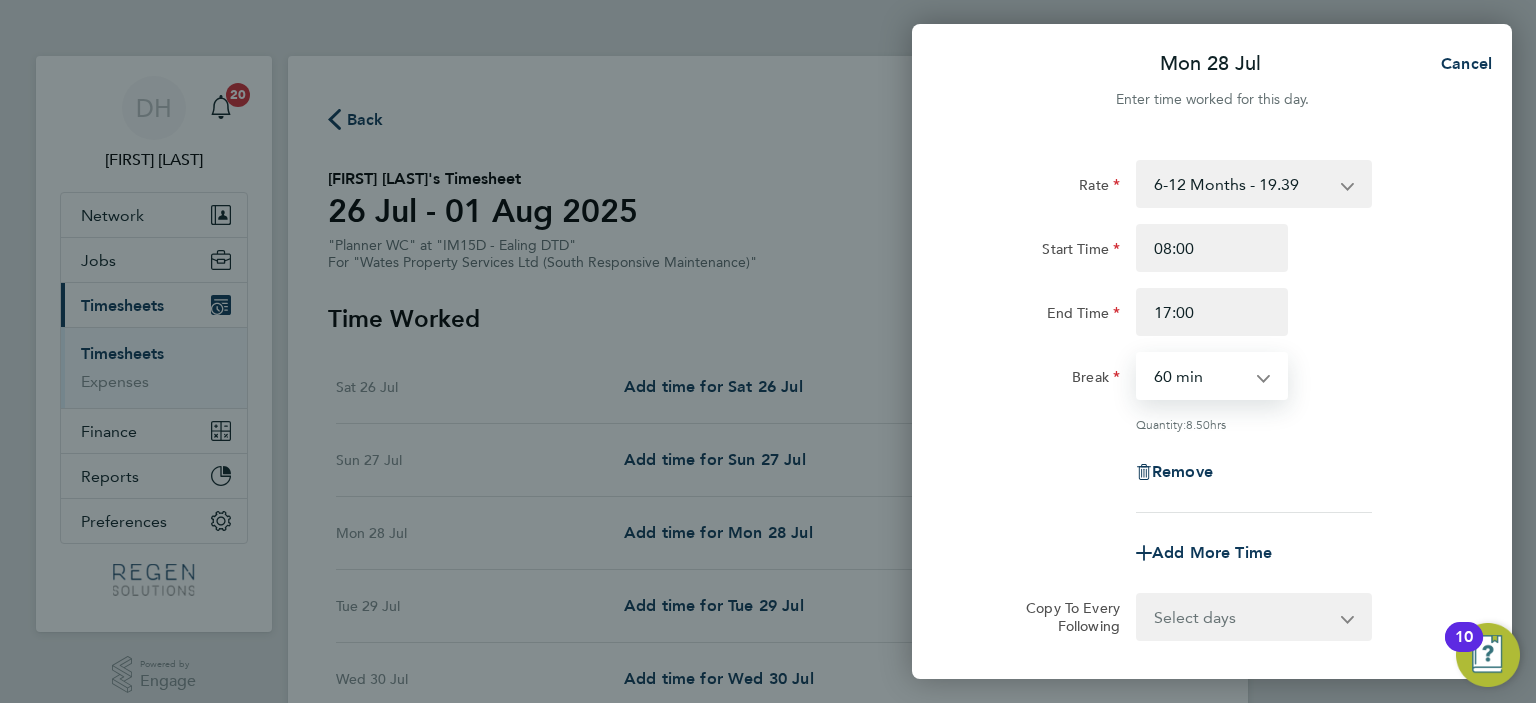 click on "0 min   15 min   30 min   45 min   60 min   75 min   90 min" at bounding box center [1200, 376] 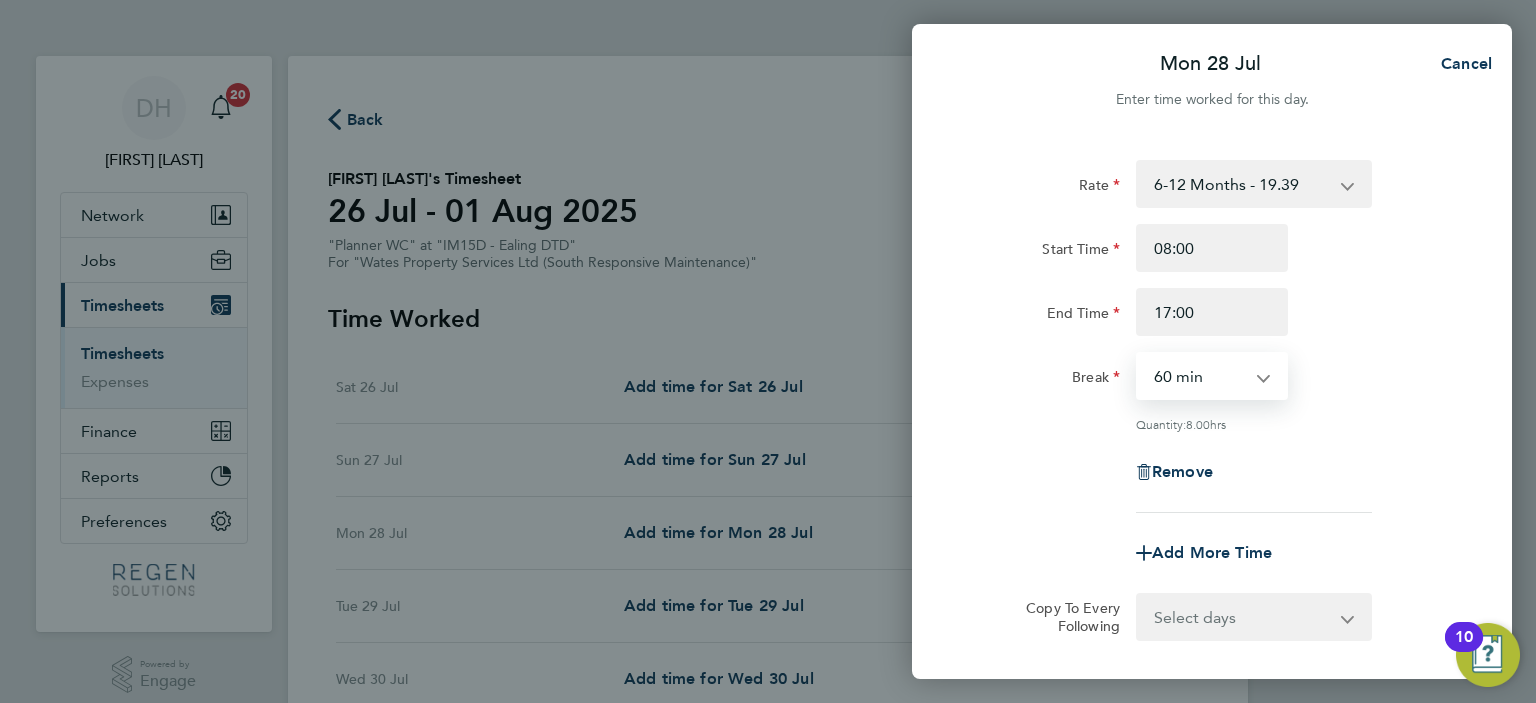 scroll, scrollTop: 199, scrollLeft: 0, axis: vertical 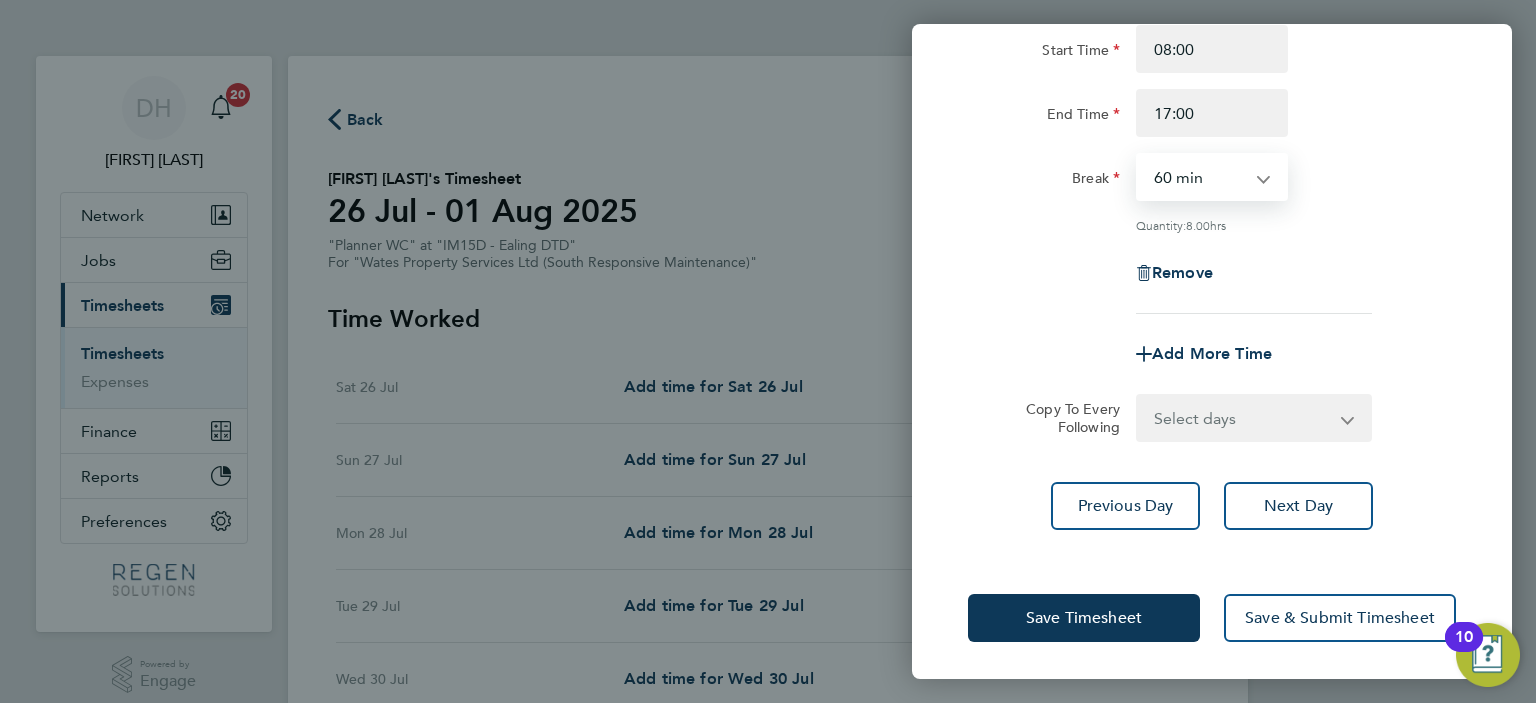 click on "Select days   Day   Tuesday   Wednesday   Thursday   Friday" at bounding box center [1243, 418] 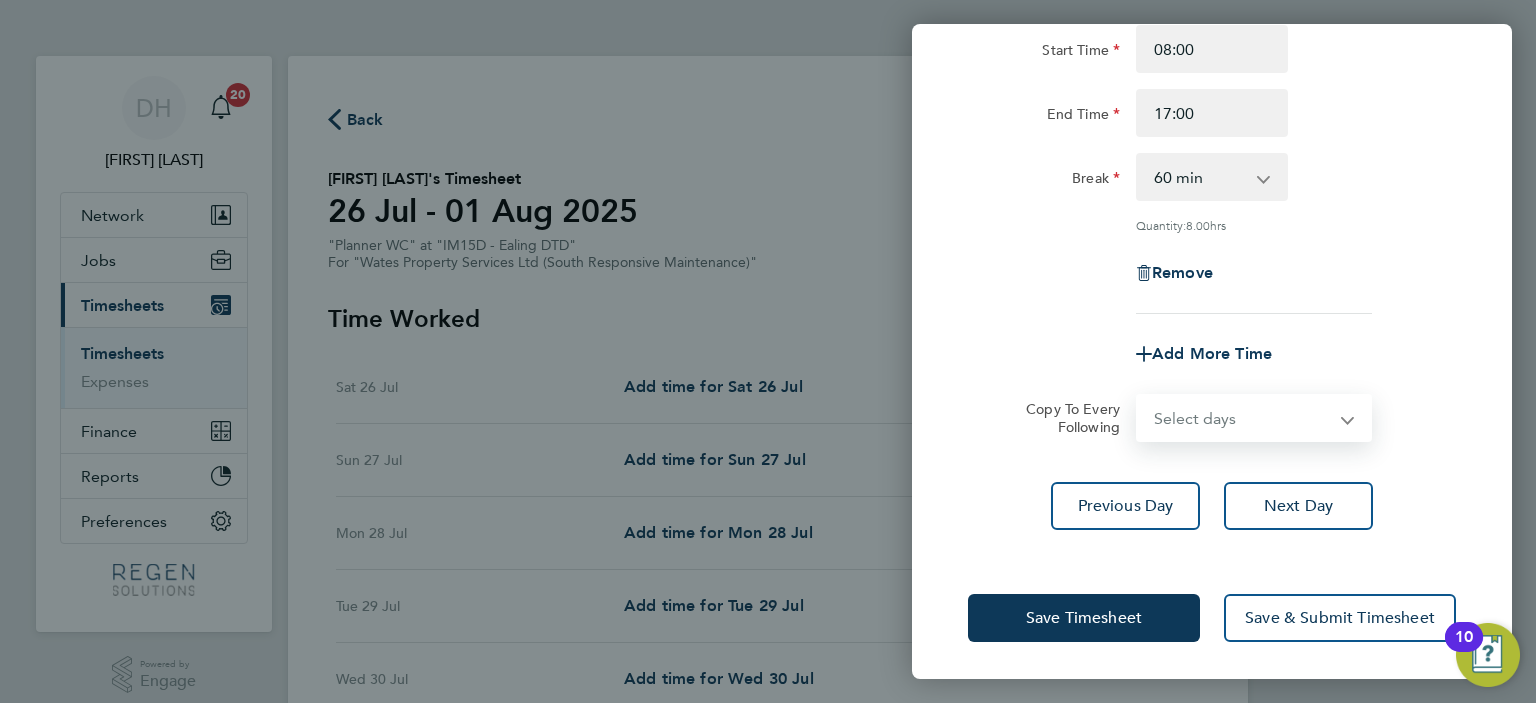 click on "Select days   Day   Tuesday   Wednesday   Thursday   Friday" at bounding box center (1243, 418) 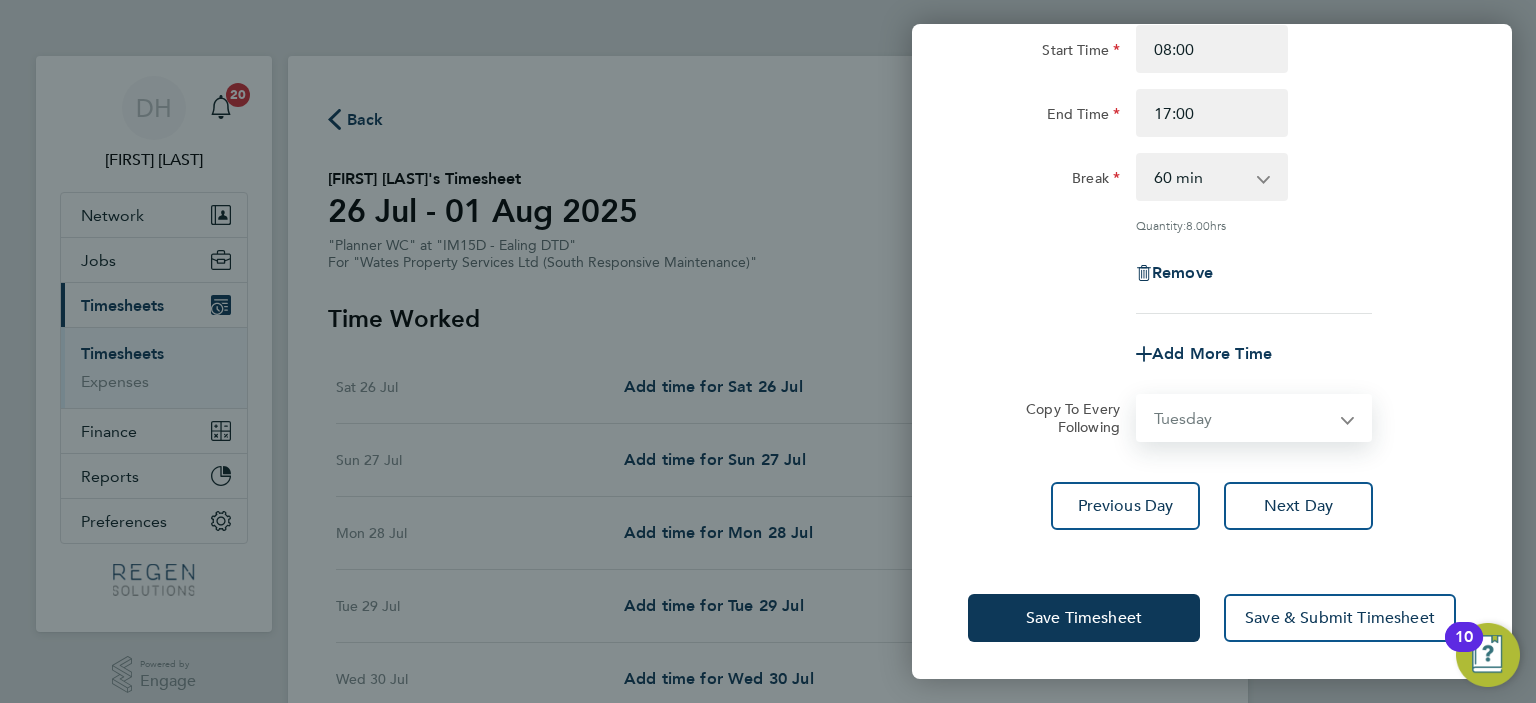 click on "Select days   Day   Tuesday   Wednesday   Thursday   Friday" at bounding box center [1243, 418] 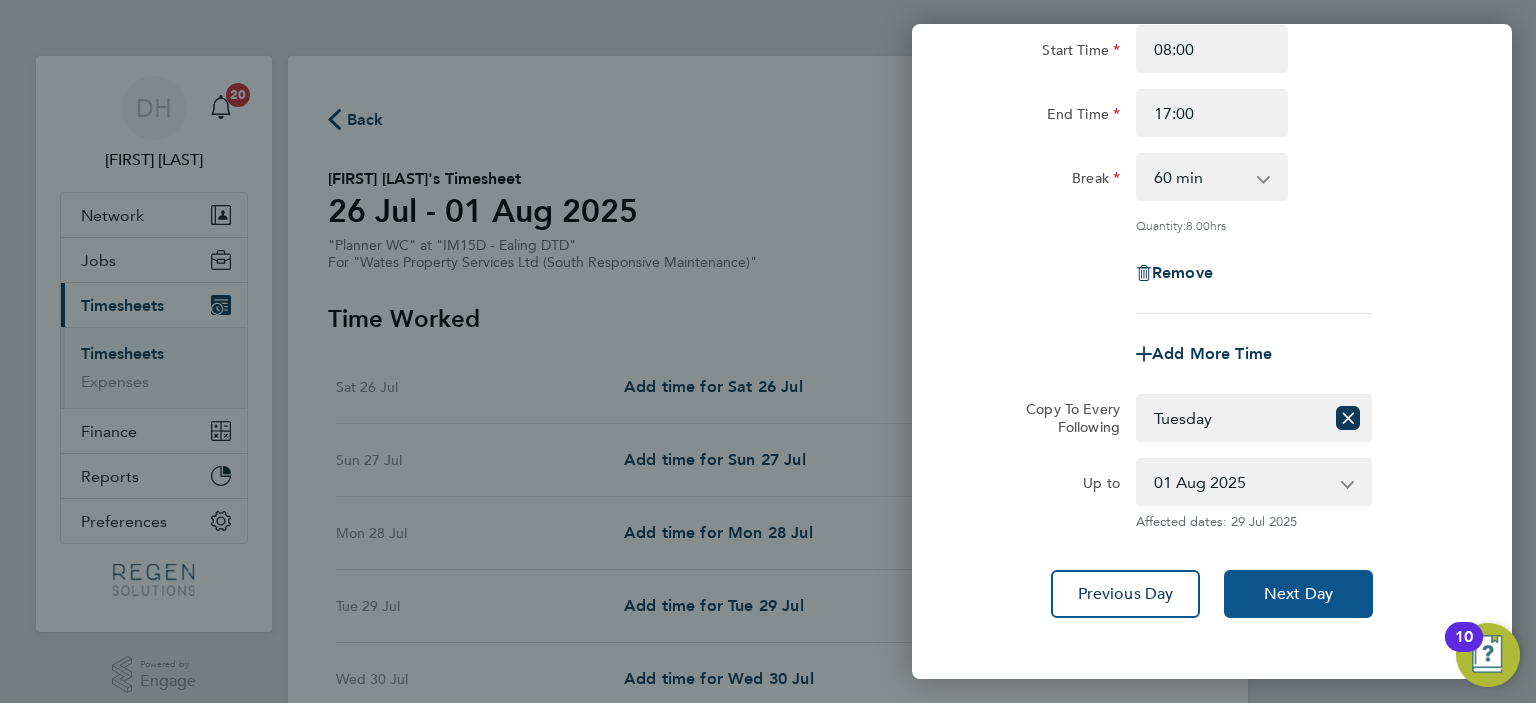 click on "Next Day" 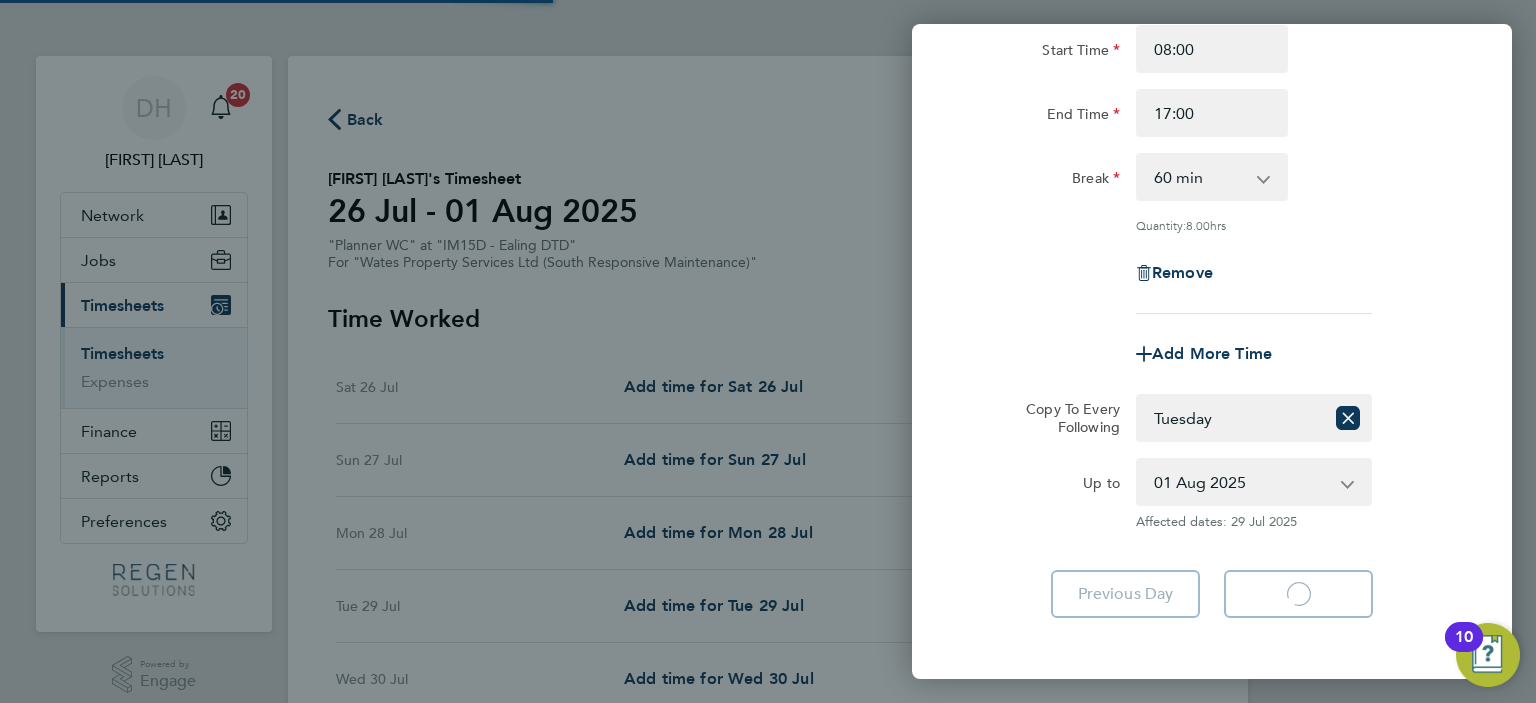 select on "60" 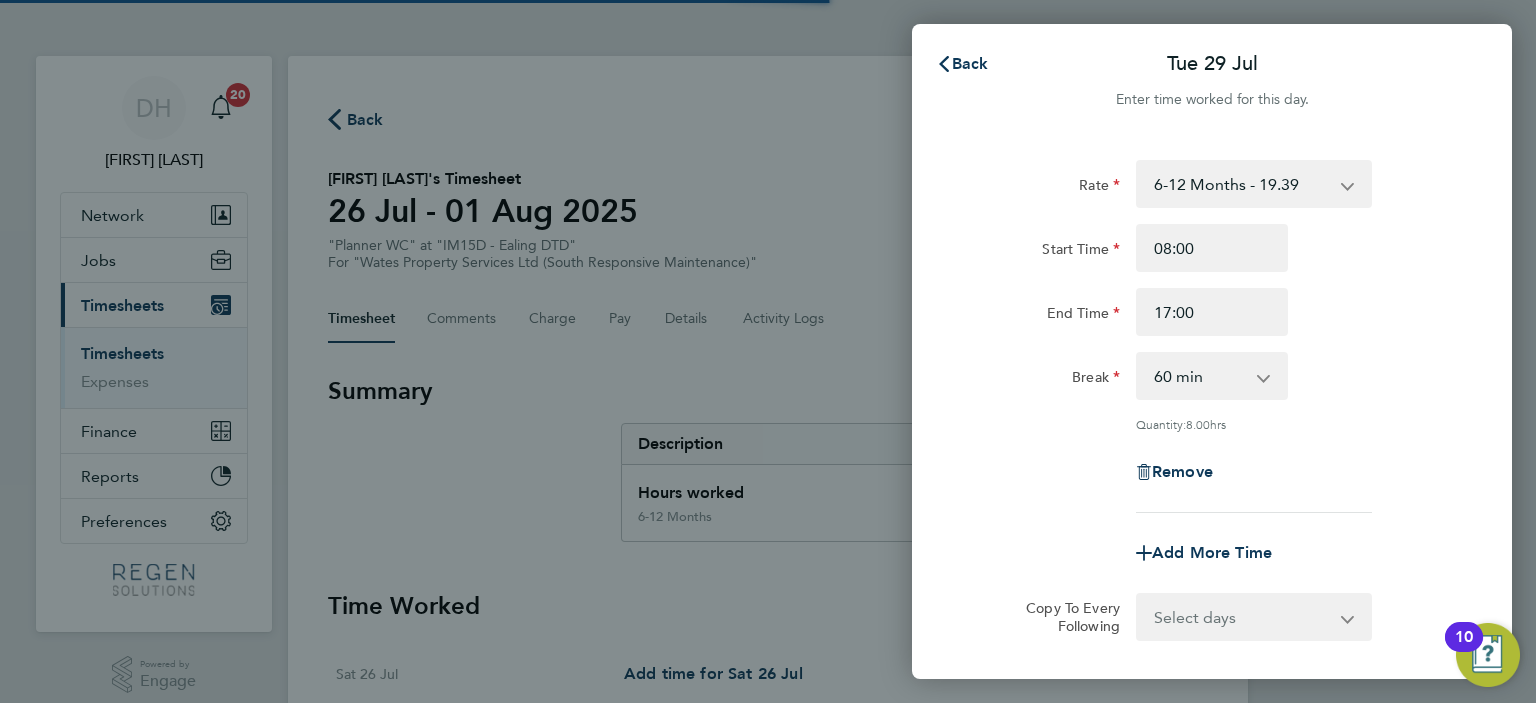 click on "Rate  6-12 Months - 19.39
Start Time 08:00 End Time 17:00 Break  0 min   15 min   30 min   45 min   60 min   75 min   90 min
Quantity:  8.00  hrs
Remove" 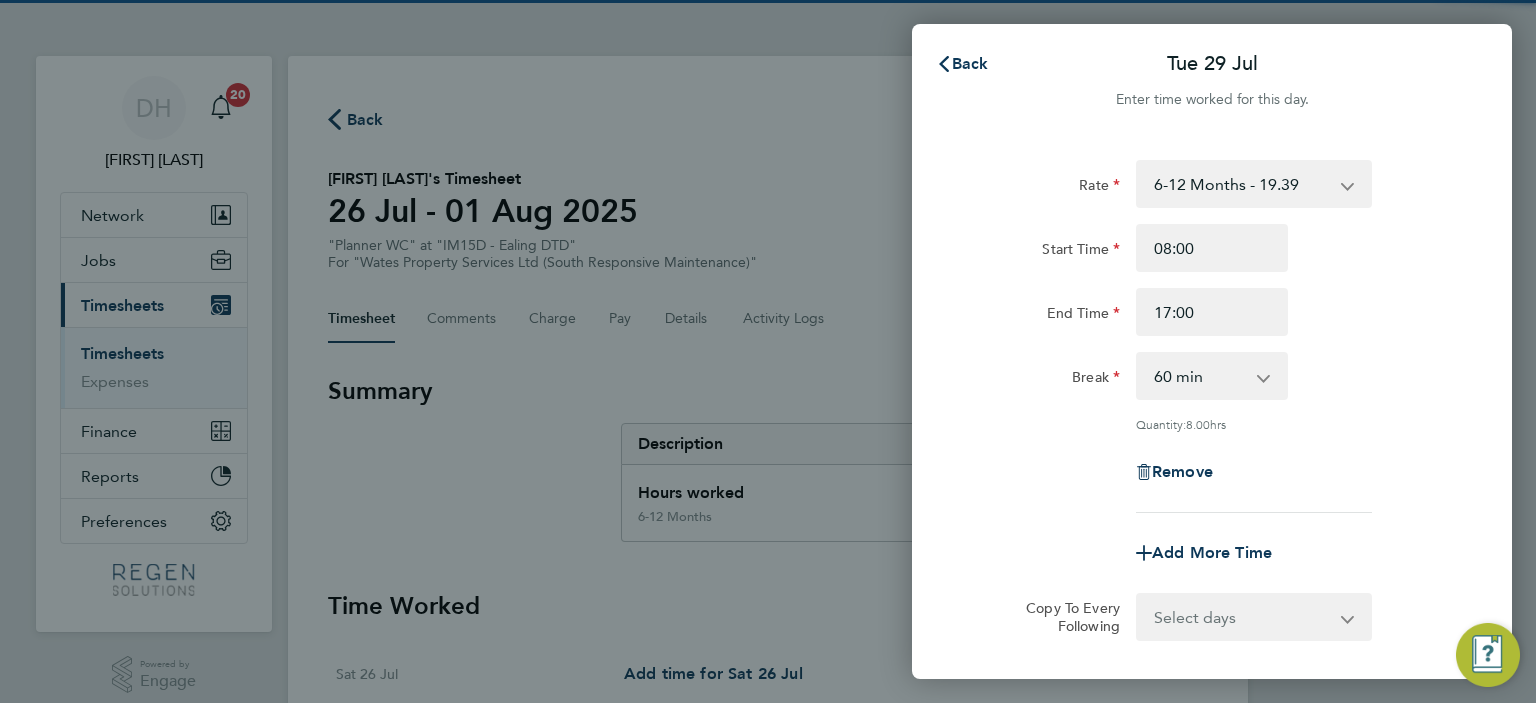 scroll, scrollTop: 199, scrollLeft: 0, axis: vertical 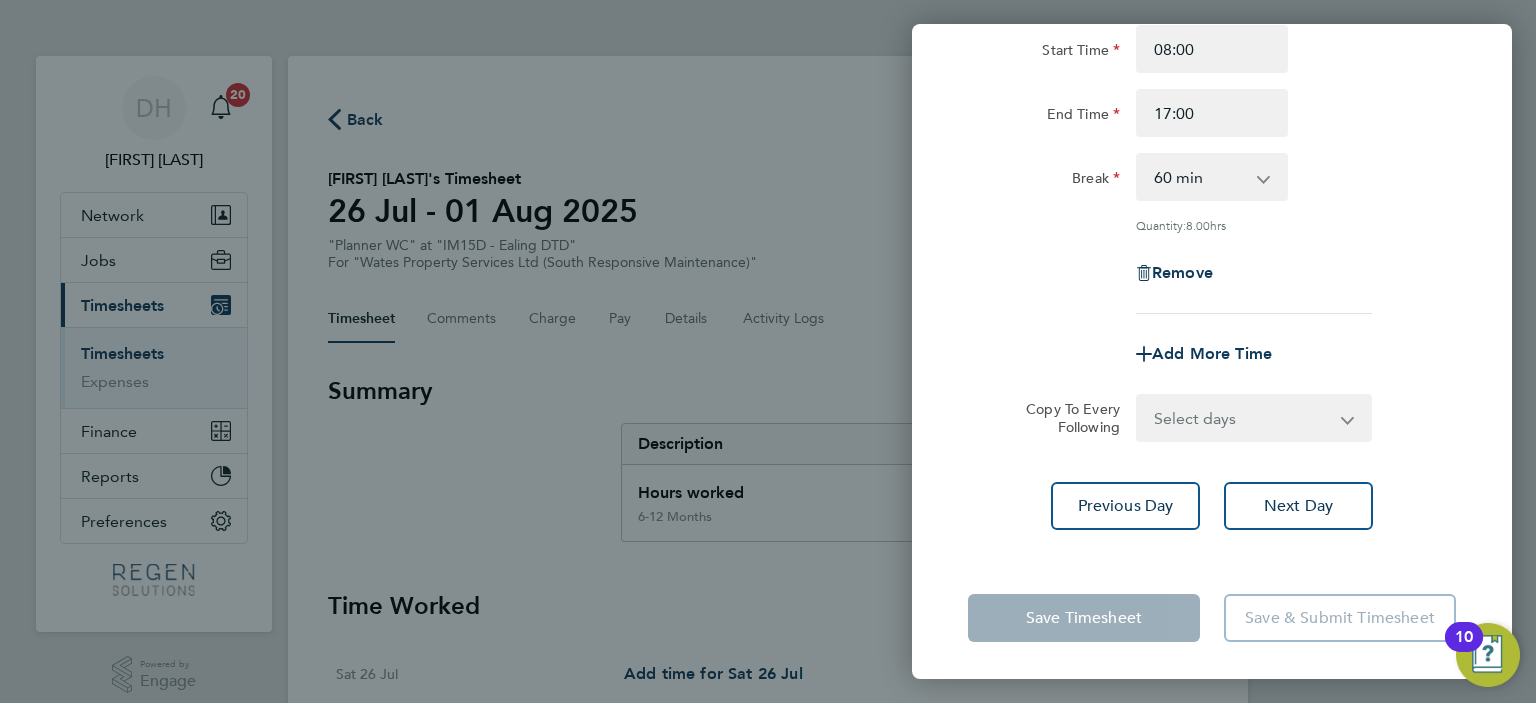 click on "Select days   Day   Wednesday   Thursday   Friday" at bounding box center (1243, 418) 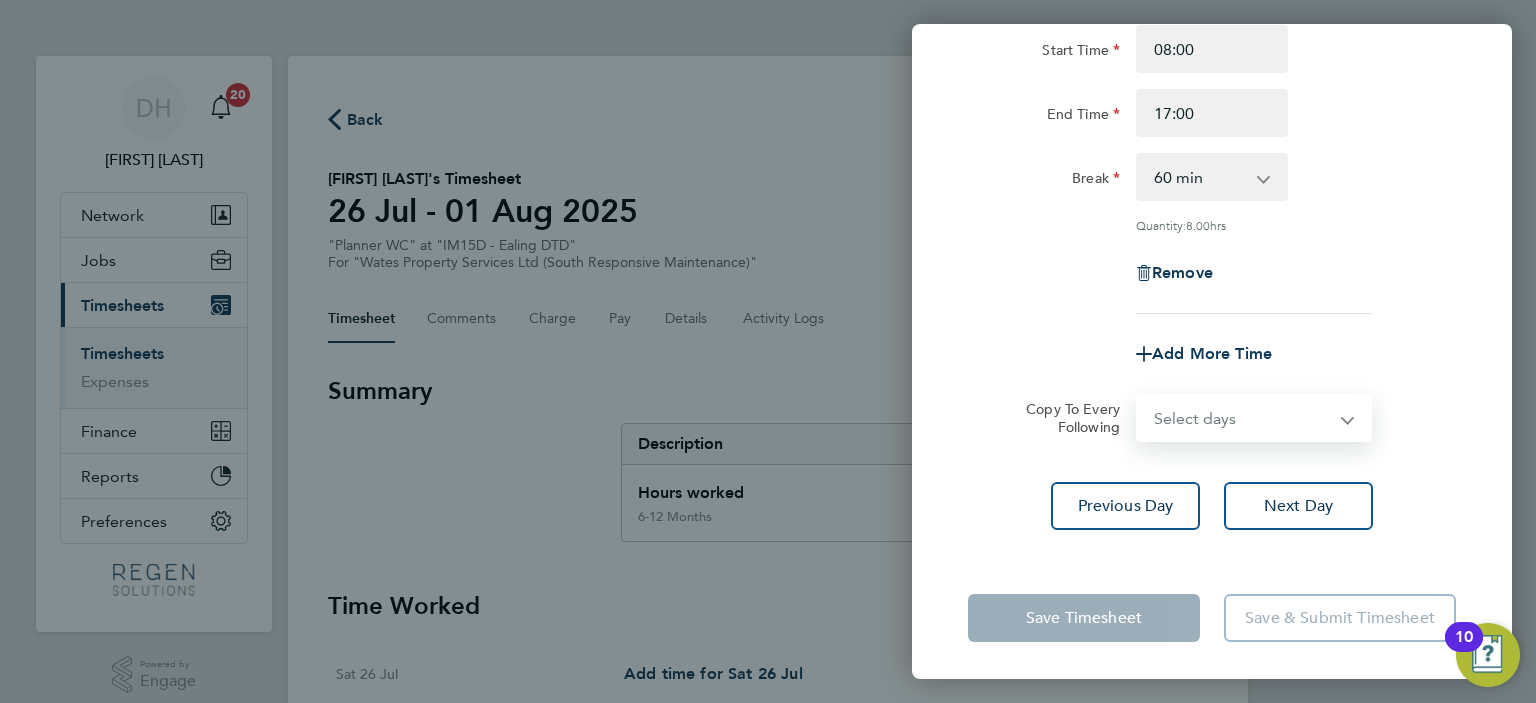 select on "WED" 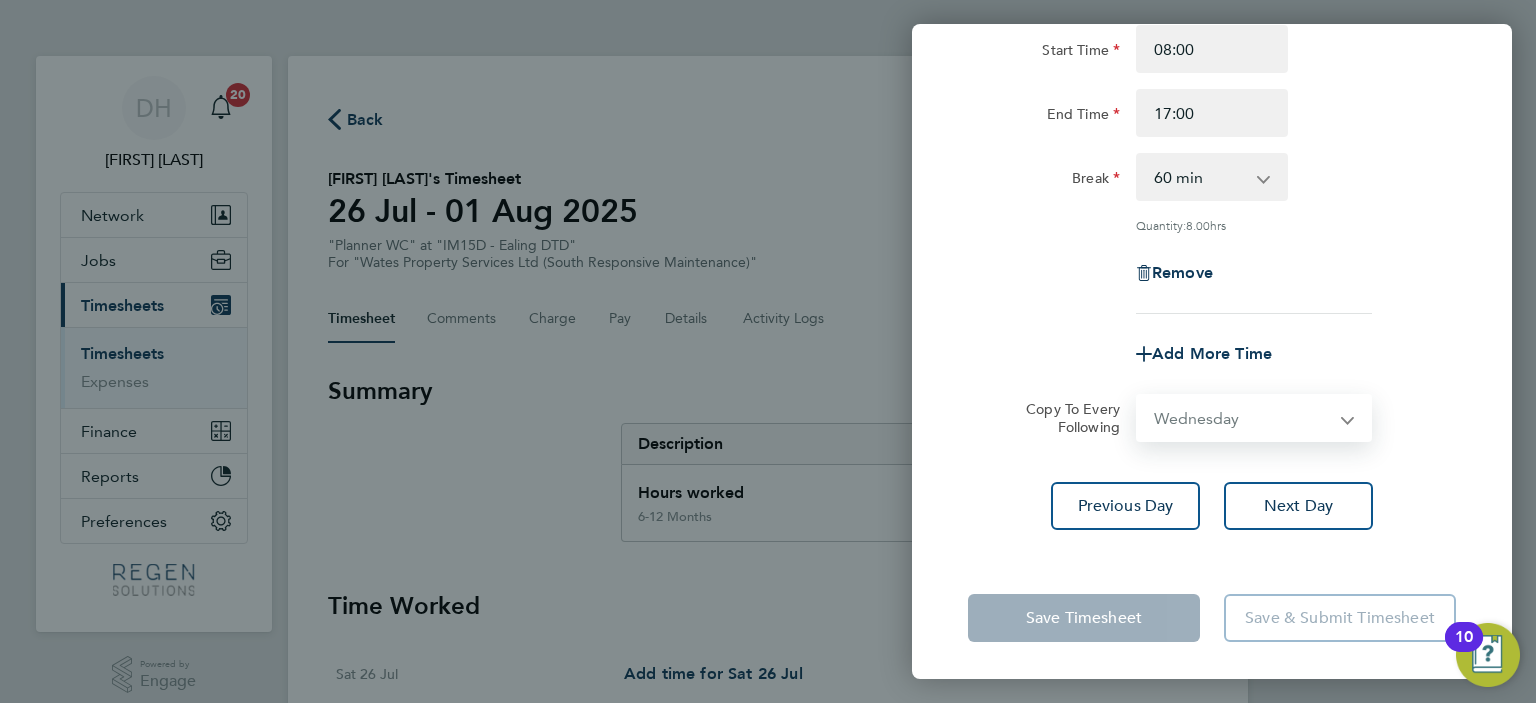 click on "Select days   Day   Wednesday   Thursday   Friday" at bounding box center [1243, 418] 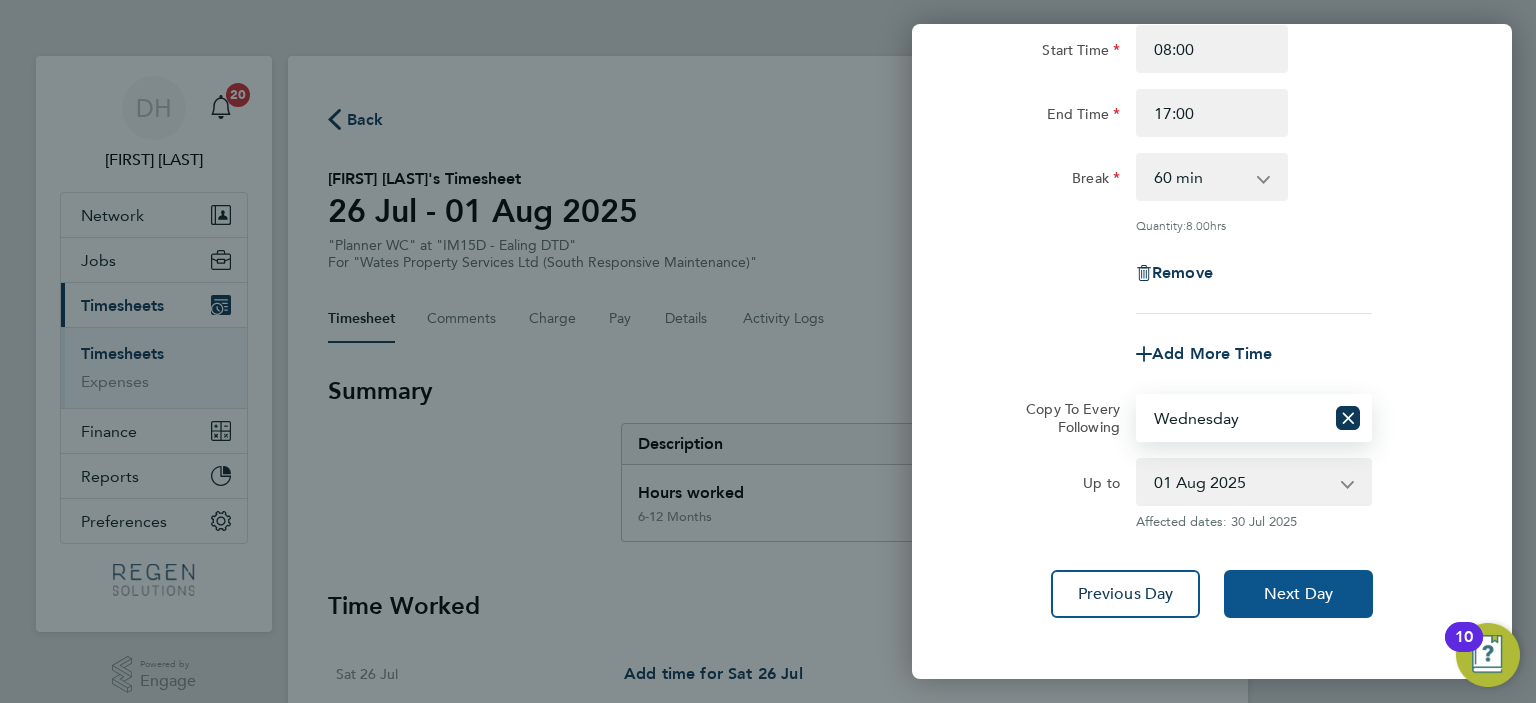 click on "Next Day" 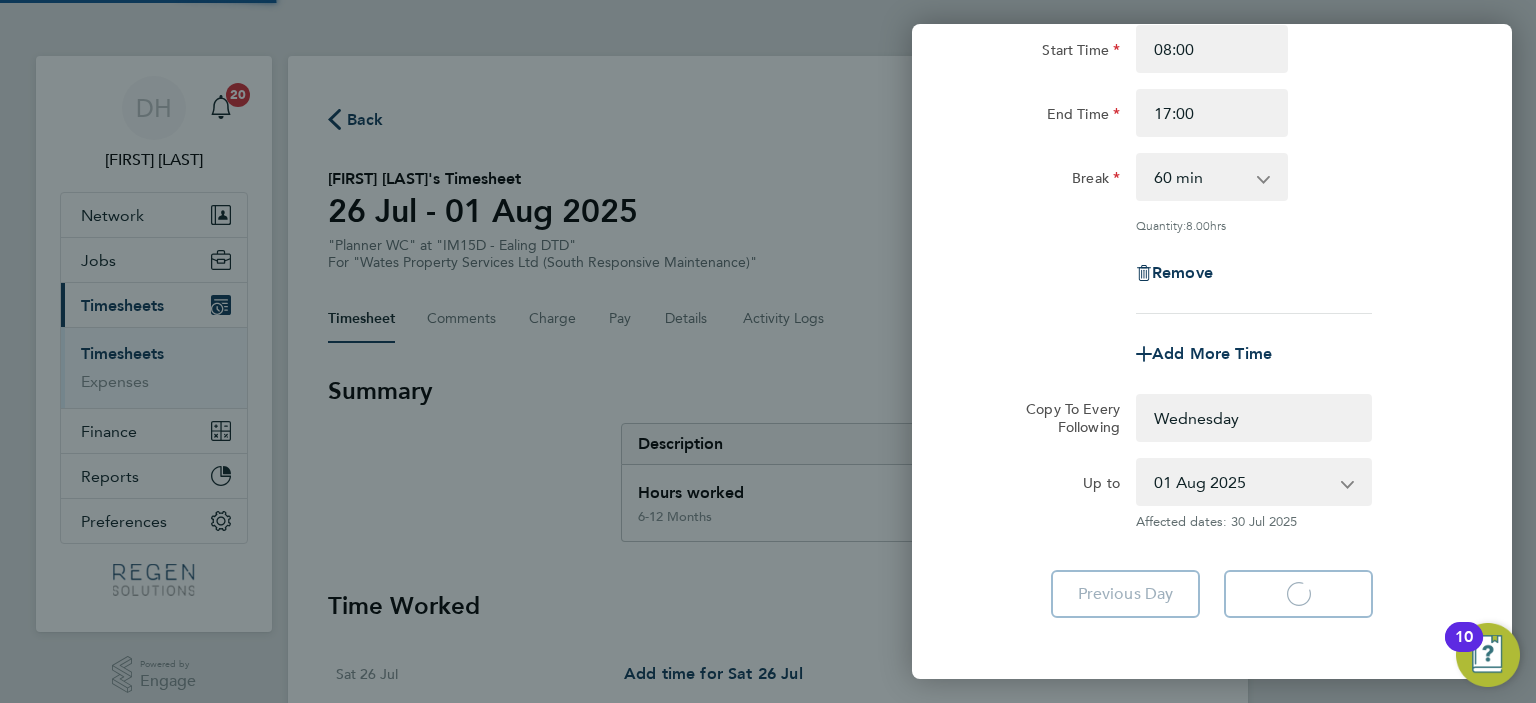 select on "0: null" 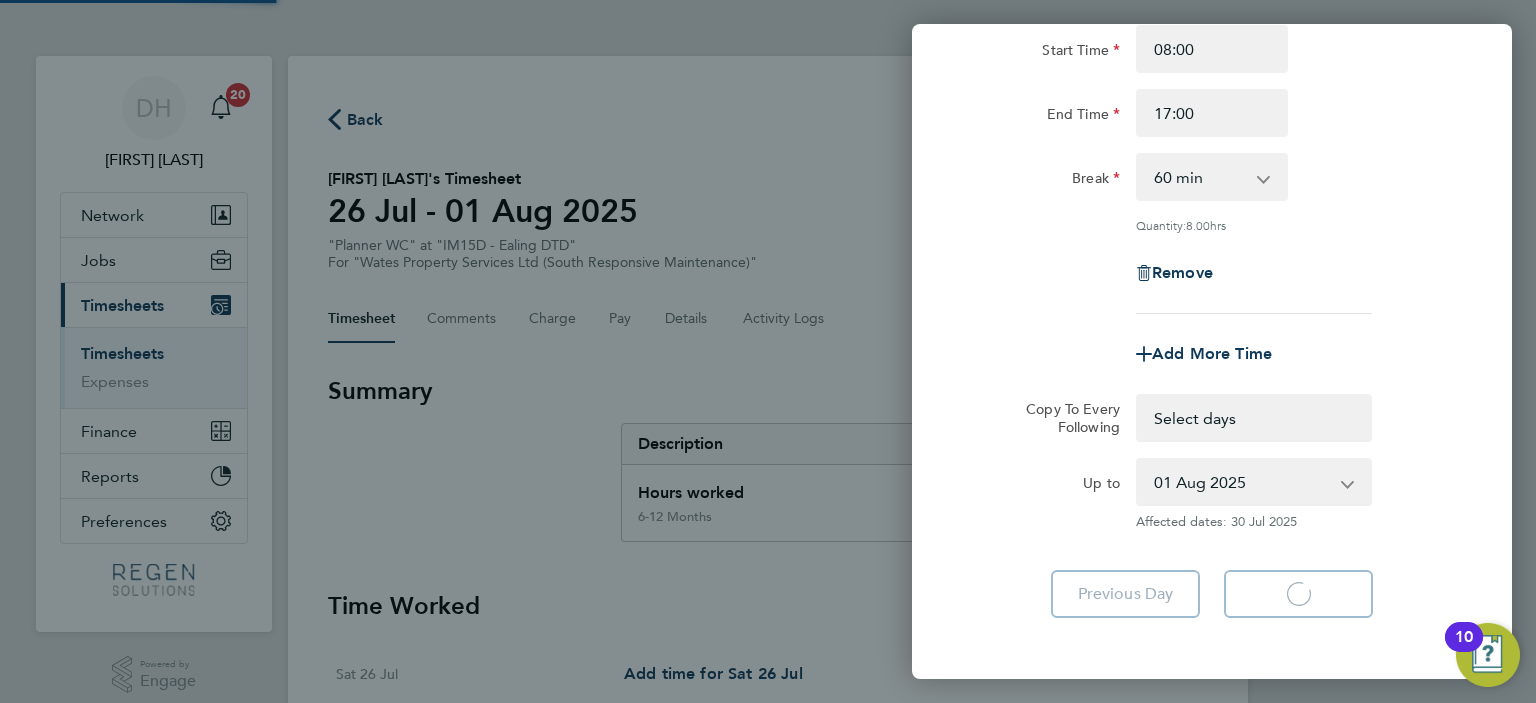 select on "60" 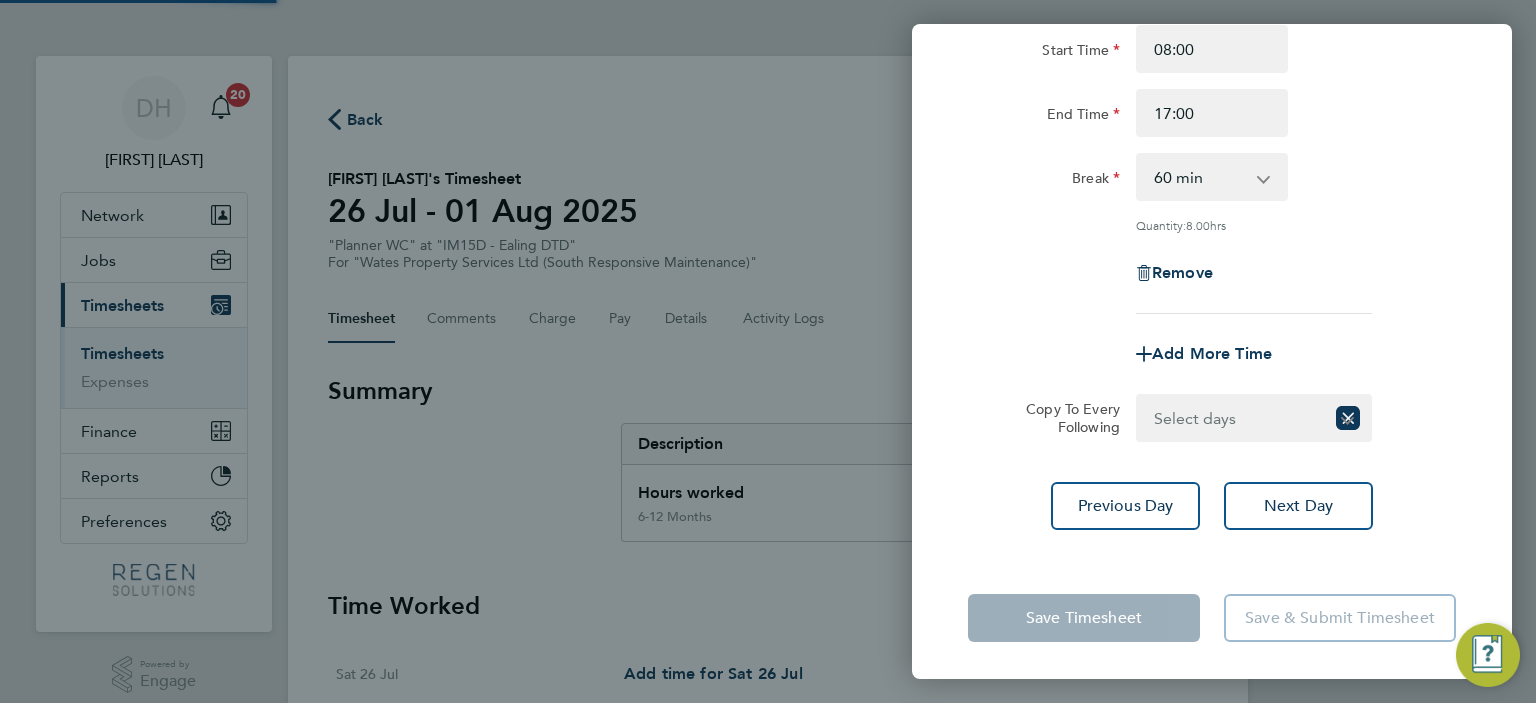 drag, startPoint x: 1228, startPoint y: 418, endPoint x: 1229, endPoint y: 429, distance: 11.045361 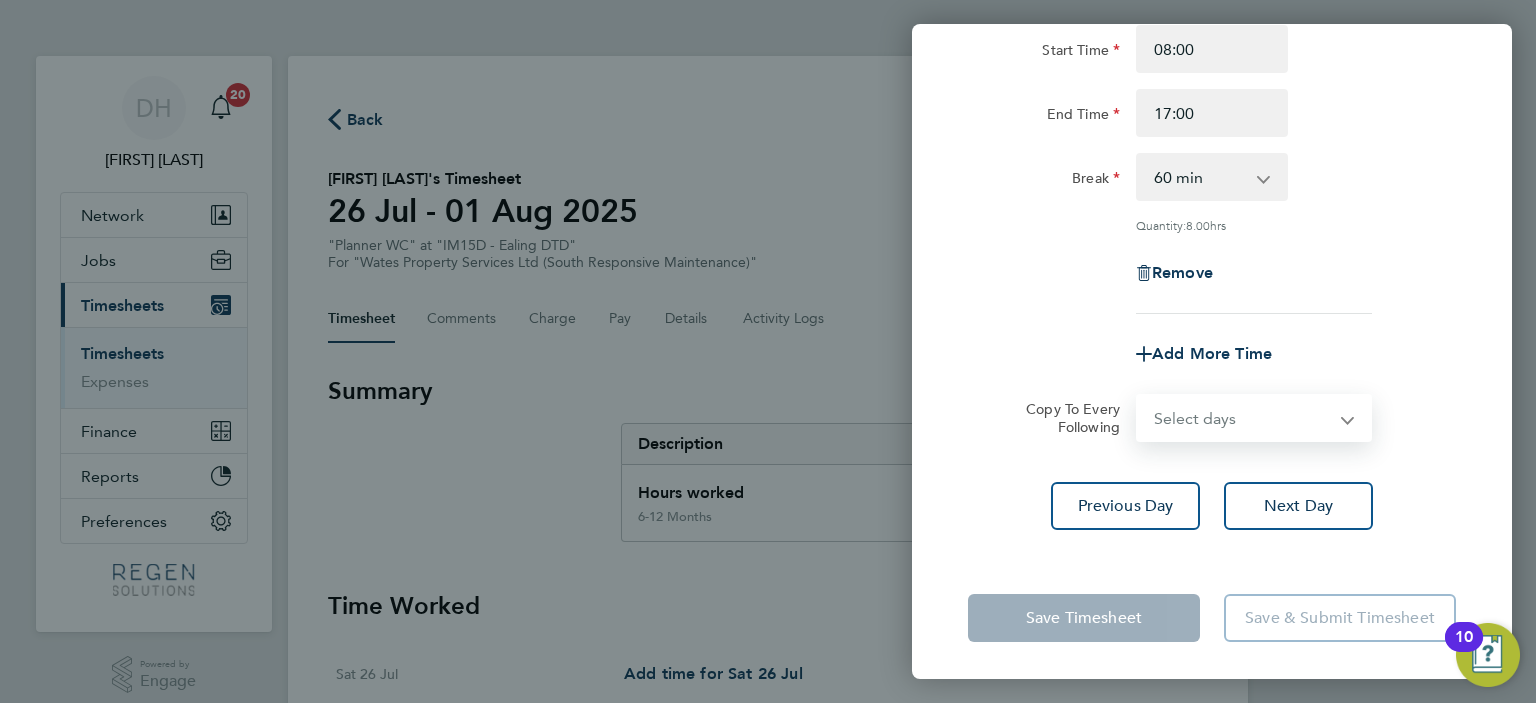 select on "THU" 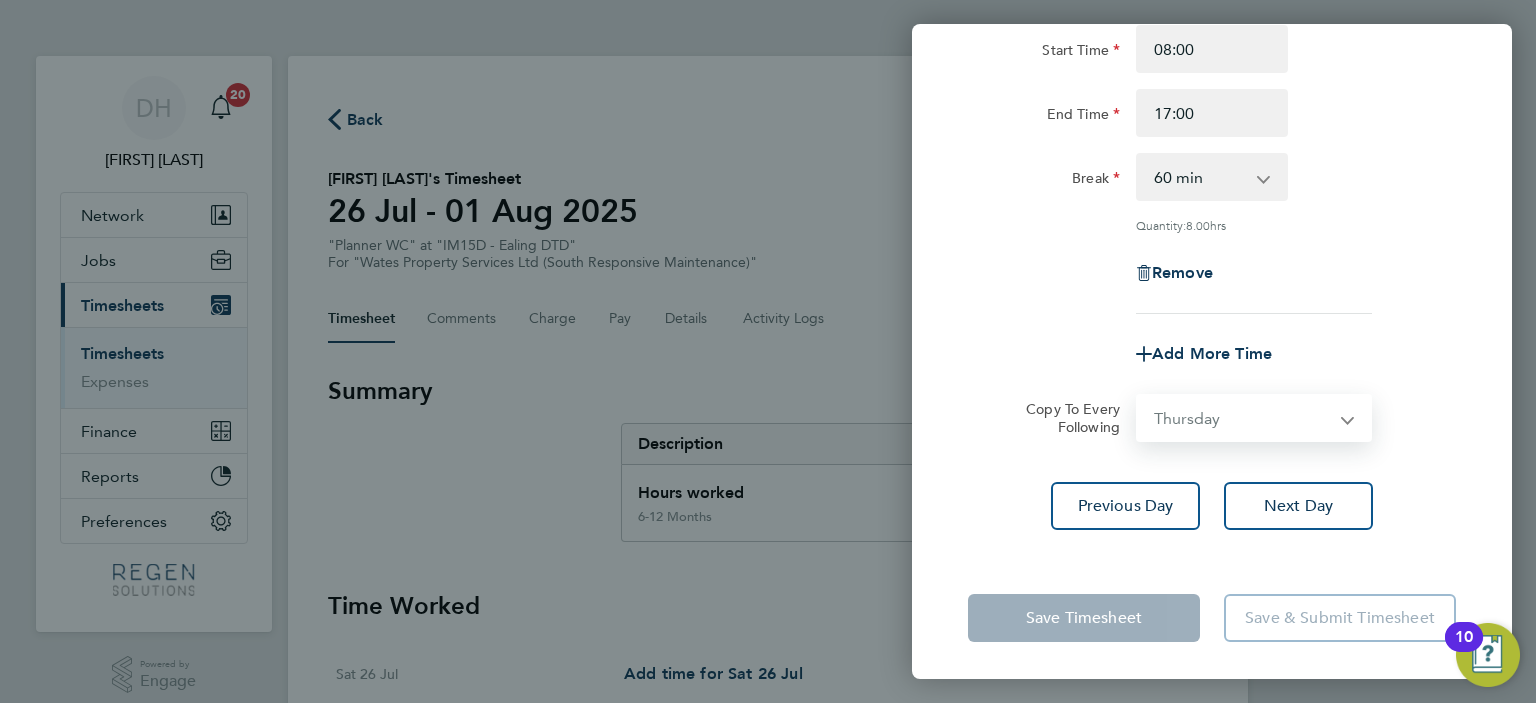 click on "Select days   Day   Thursday   Friday" at bounding box center [1243, 418] 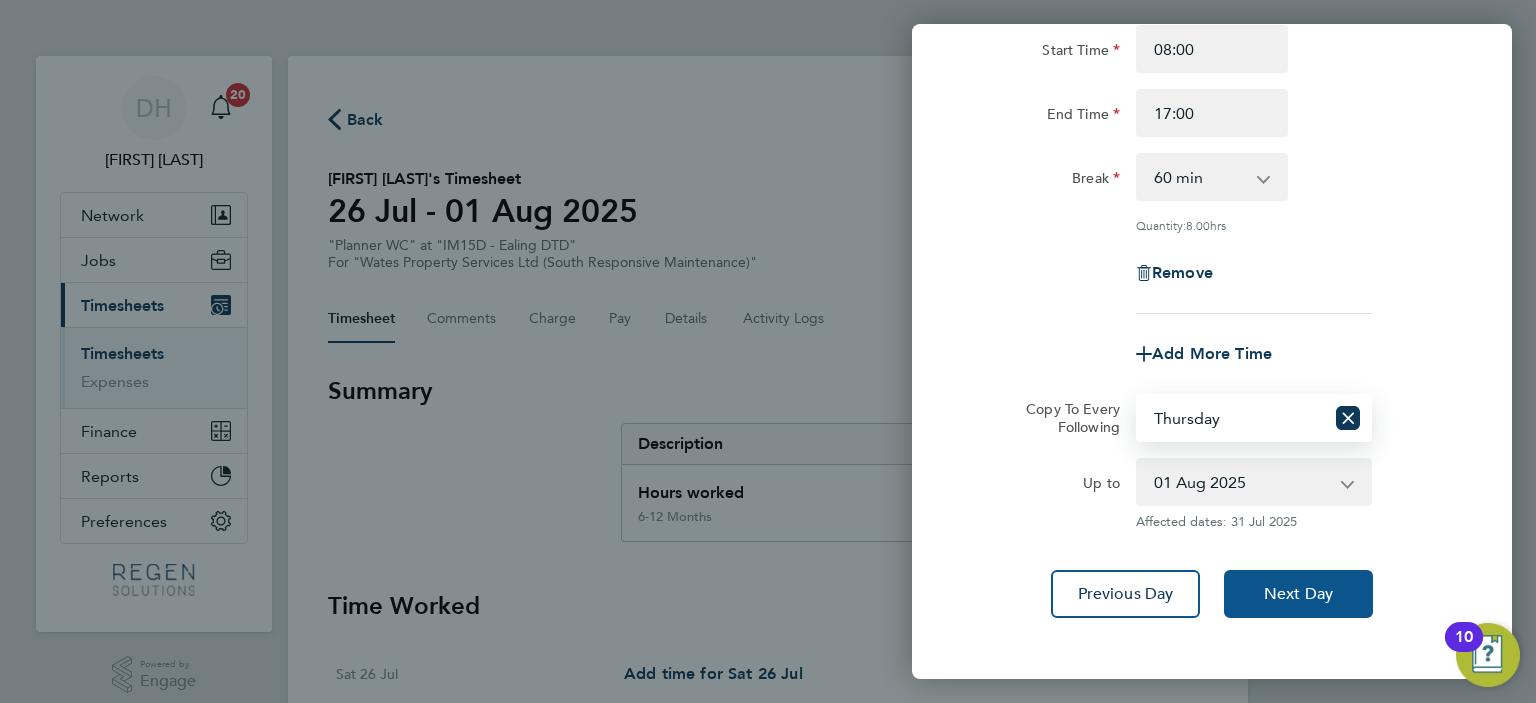 drag, startPoint x: 1305, startPoint y: 601, endPoint x: 1307, endPoint y: 583, distance: 18.110771 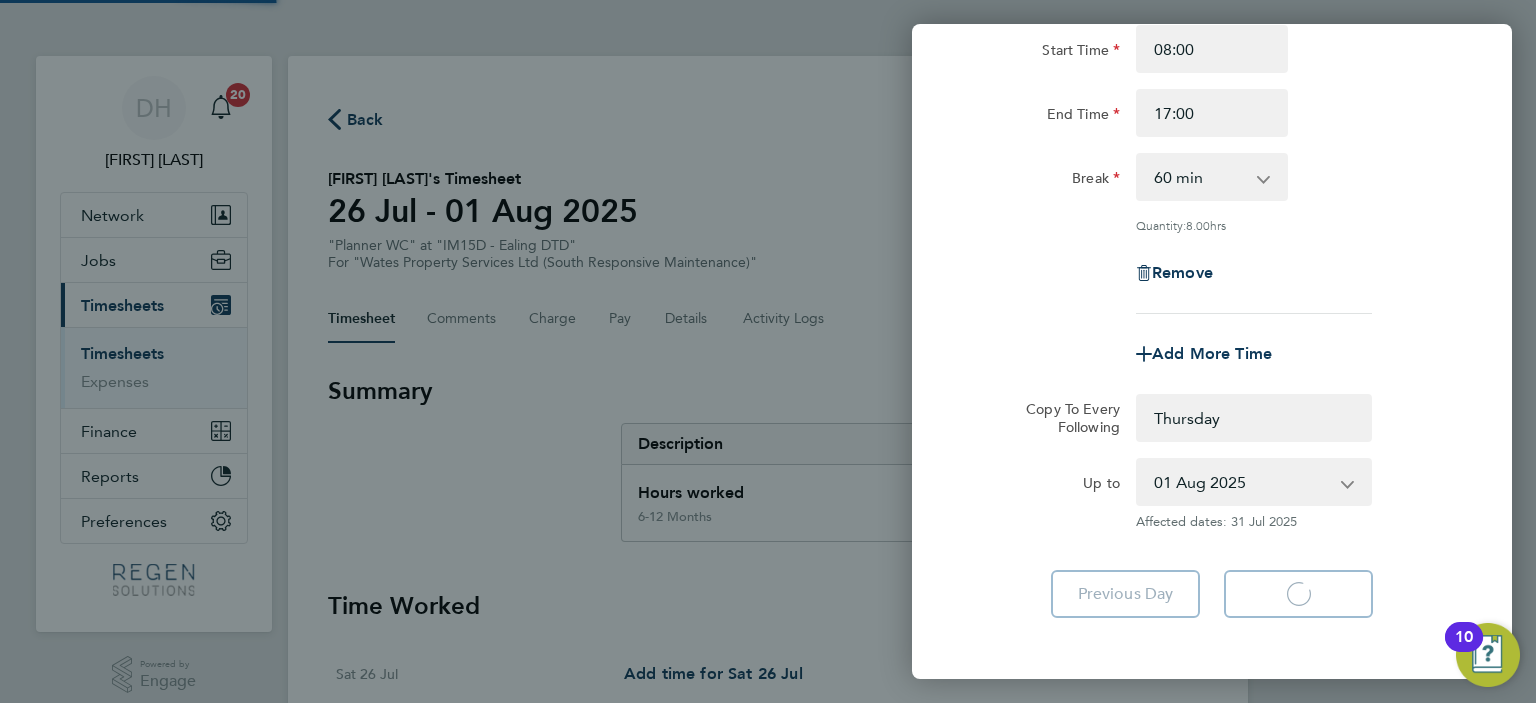select on "0: null" 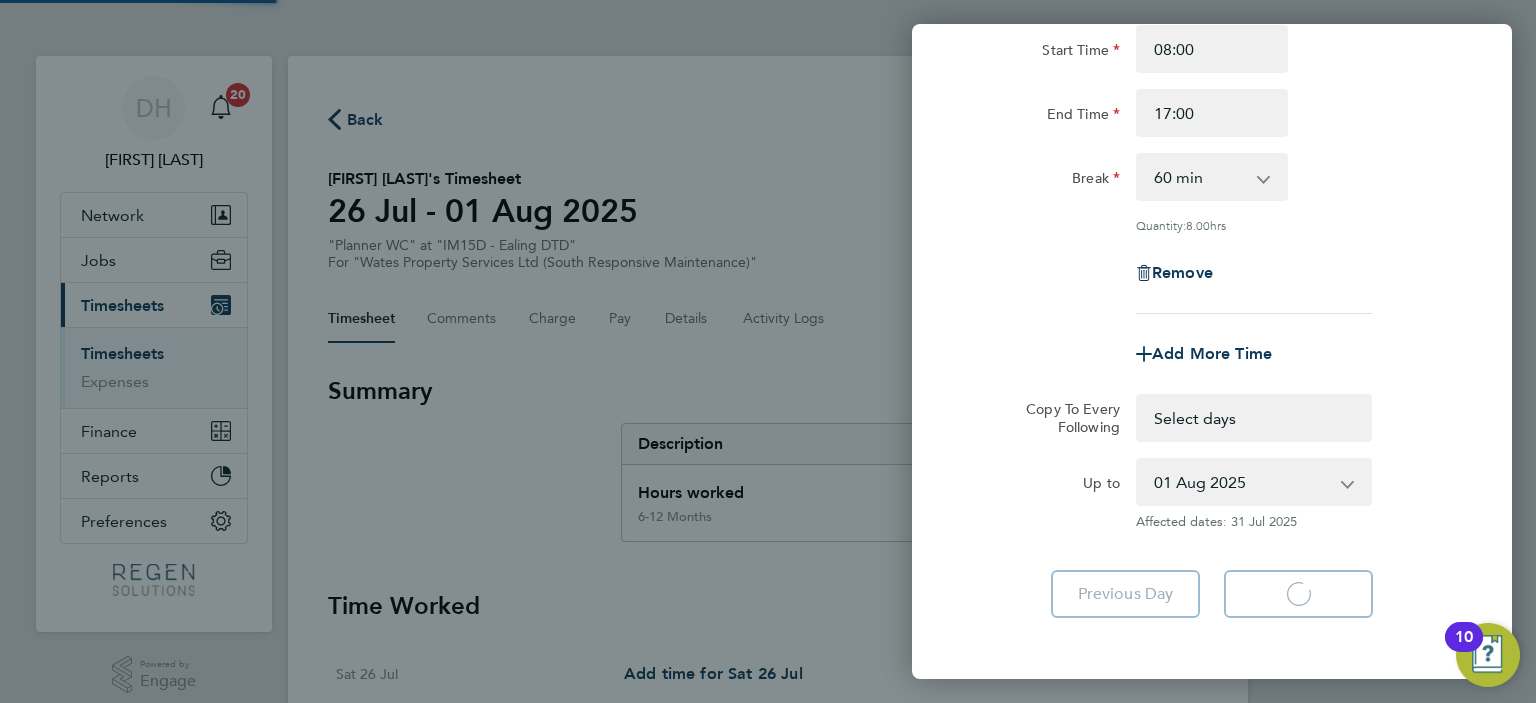 click on "Select days   Day   Thursday   Friday" at bounding box center (1231, 418) 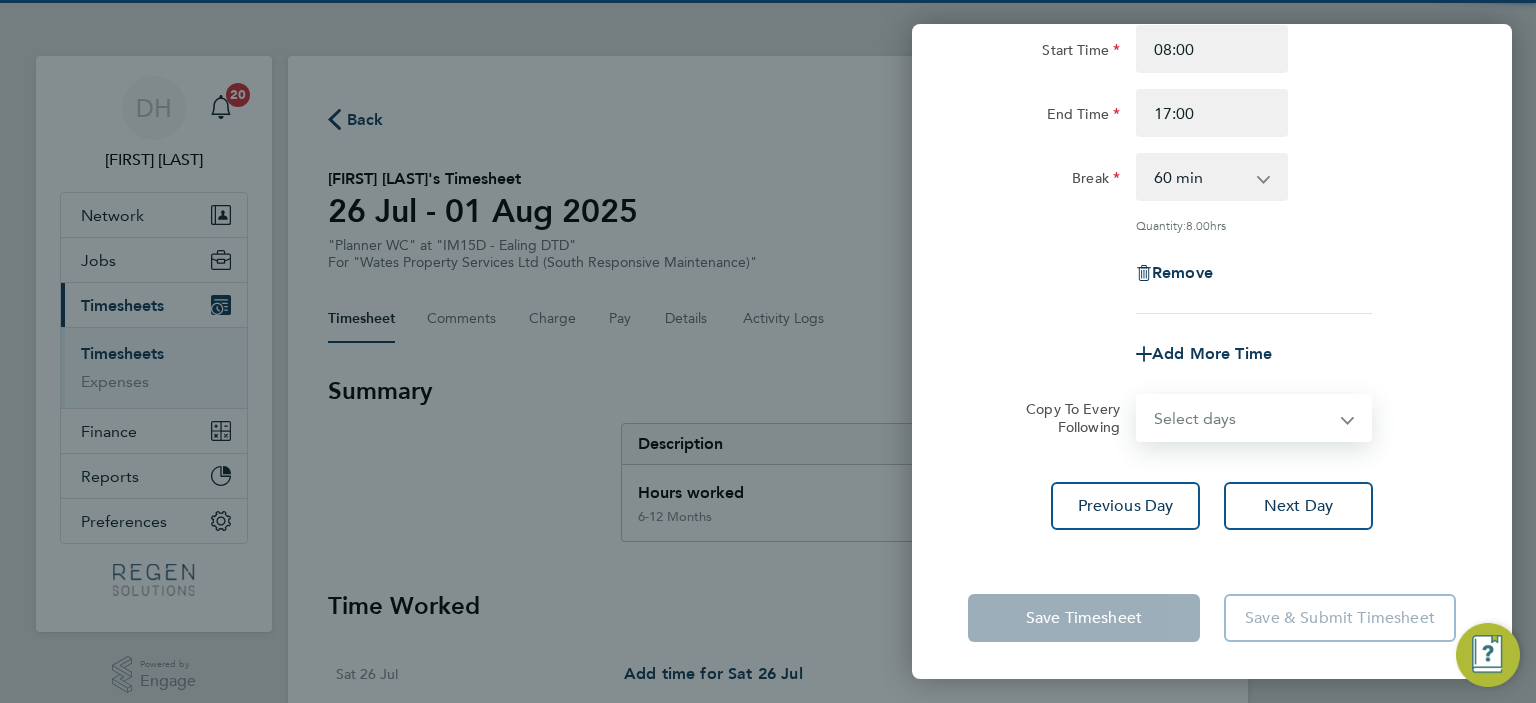 select on "FRI" 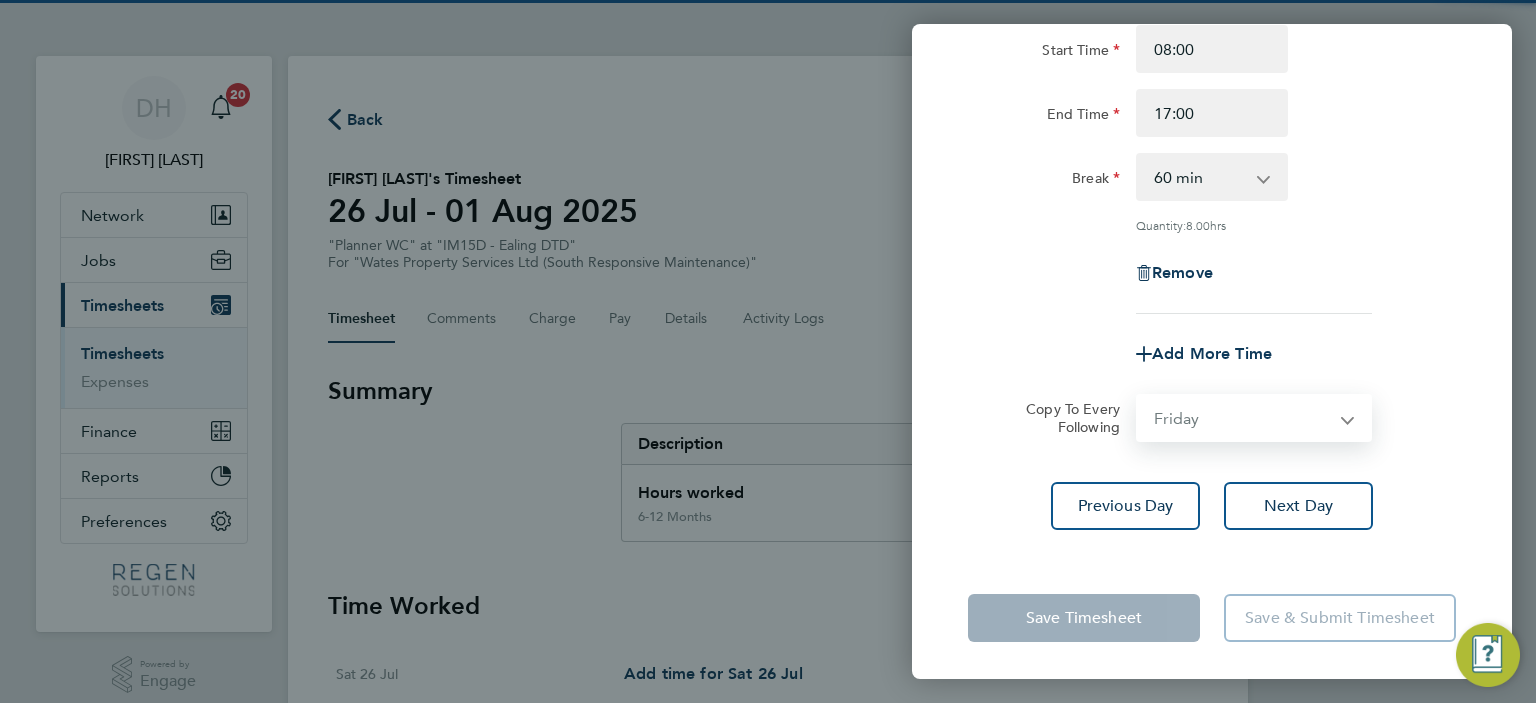 click on "Select days   Friday" at bounding box center (1243, 418) 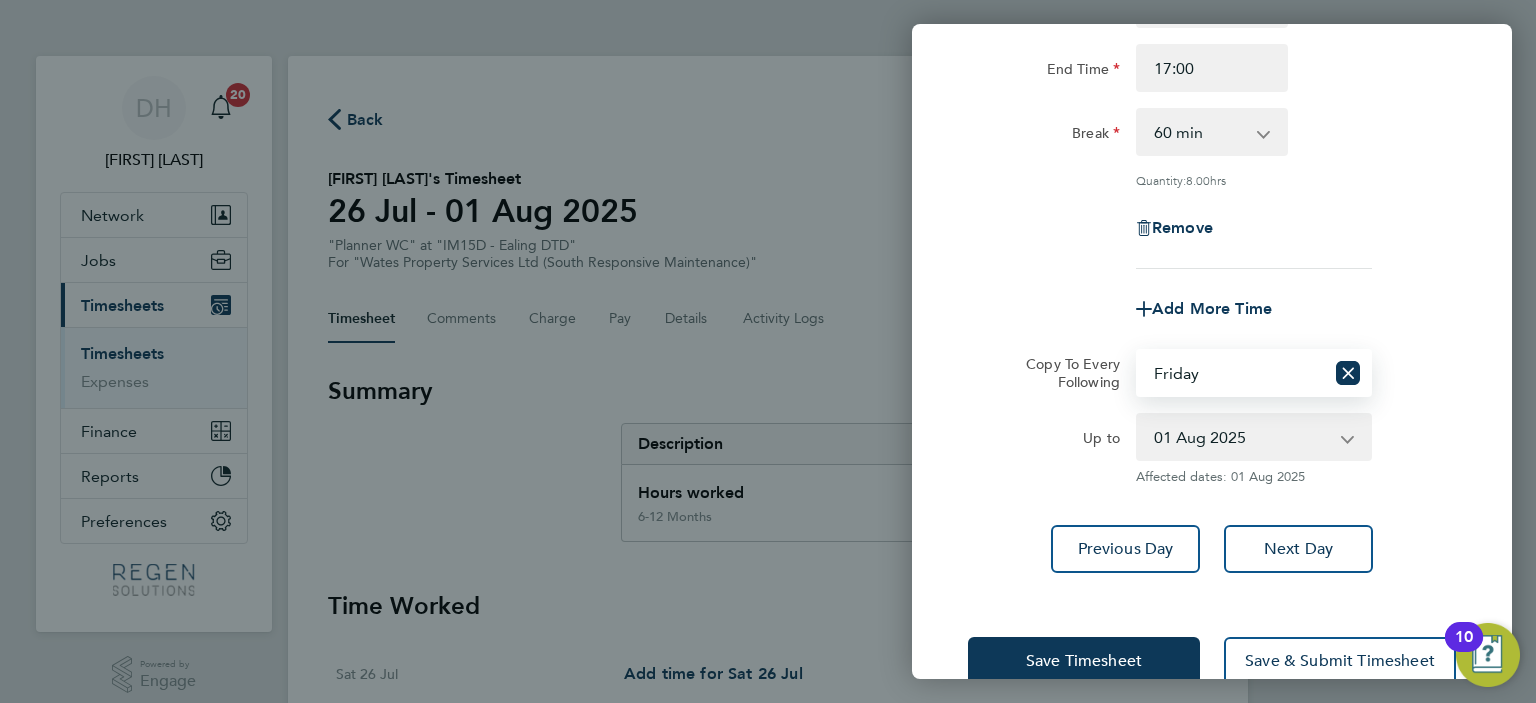 scroll, scrollTop: 287, scrollLeft: 0, axis: vertical 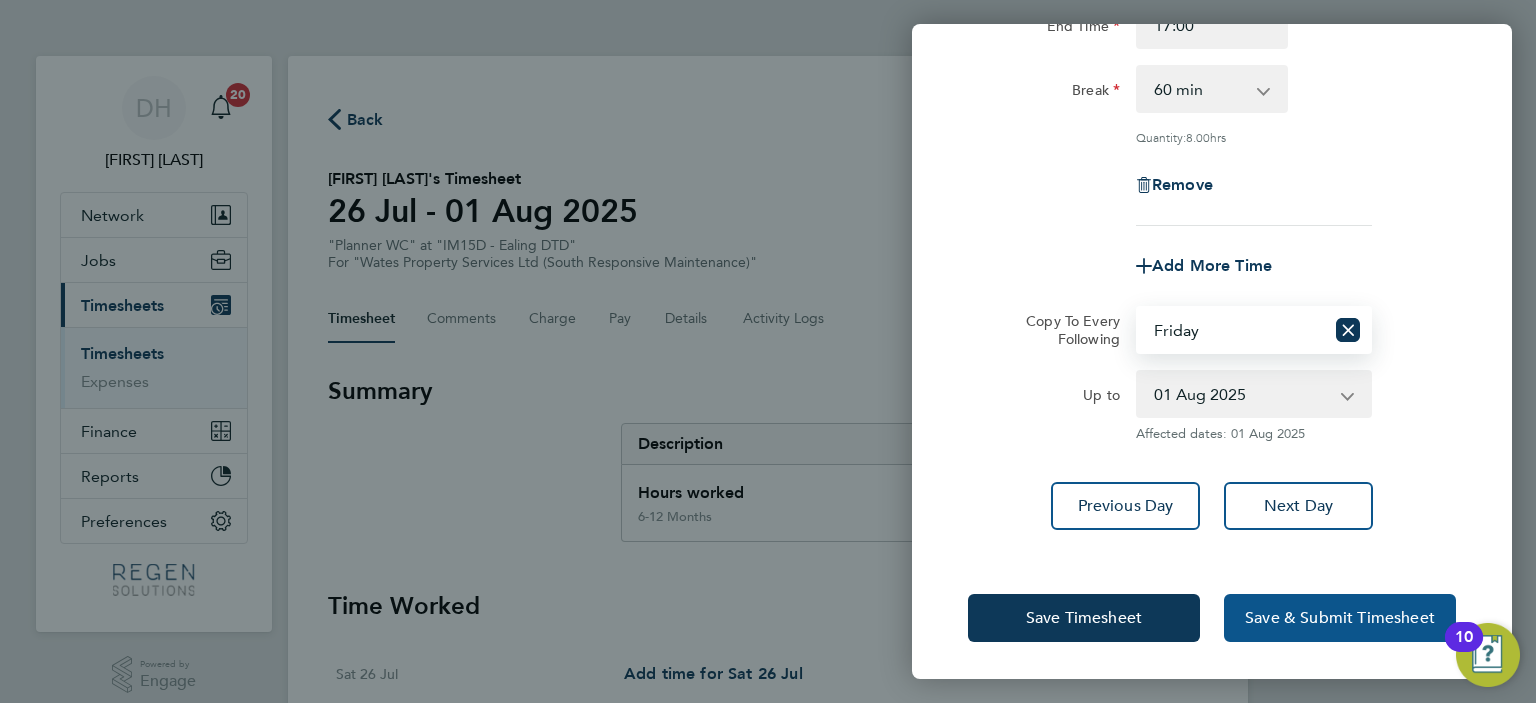 click on "Save & Submit Timesheet" 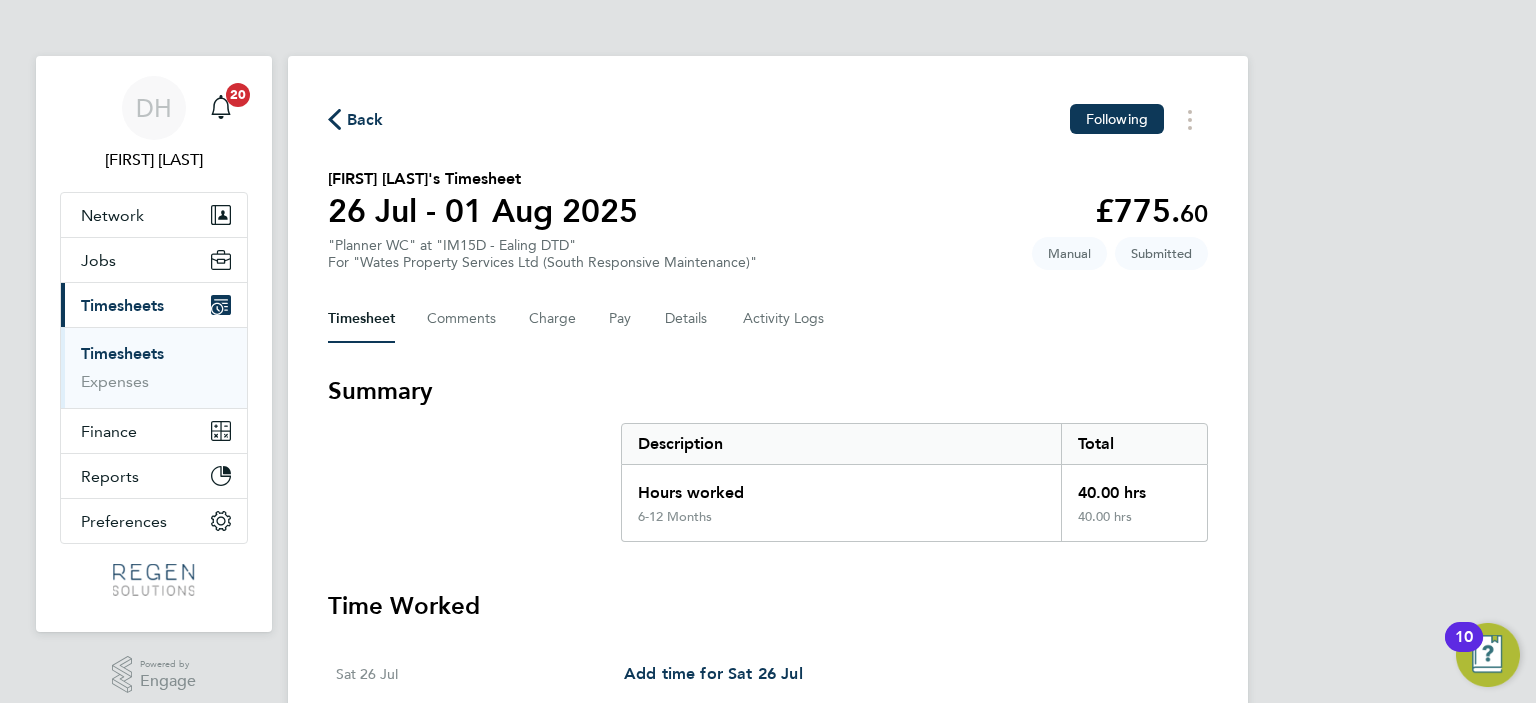 click on "Back" 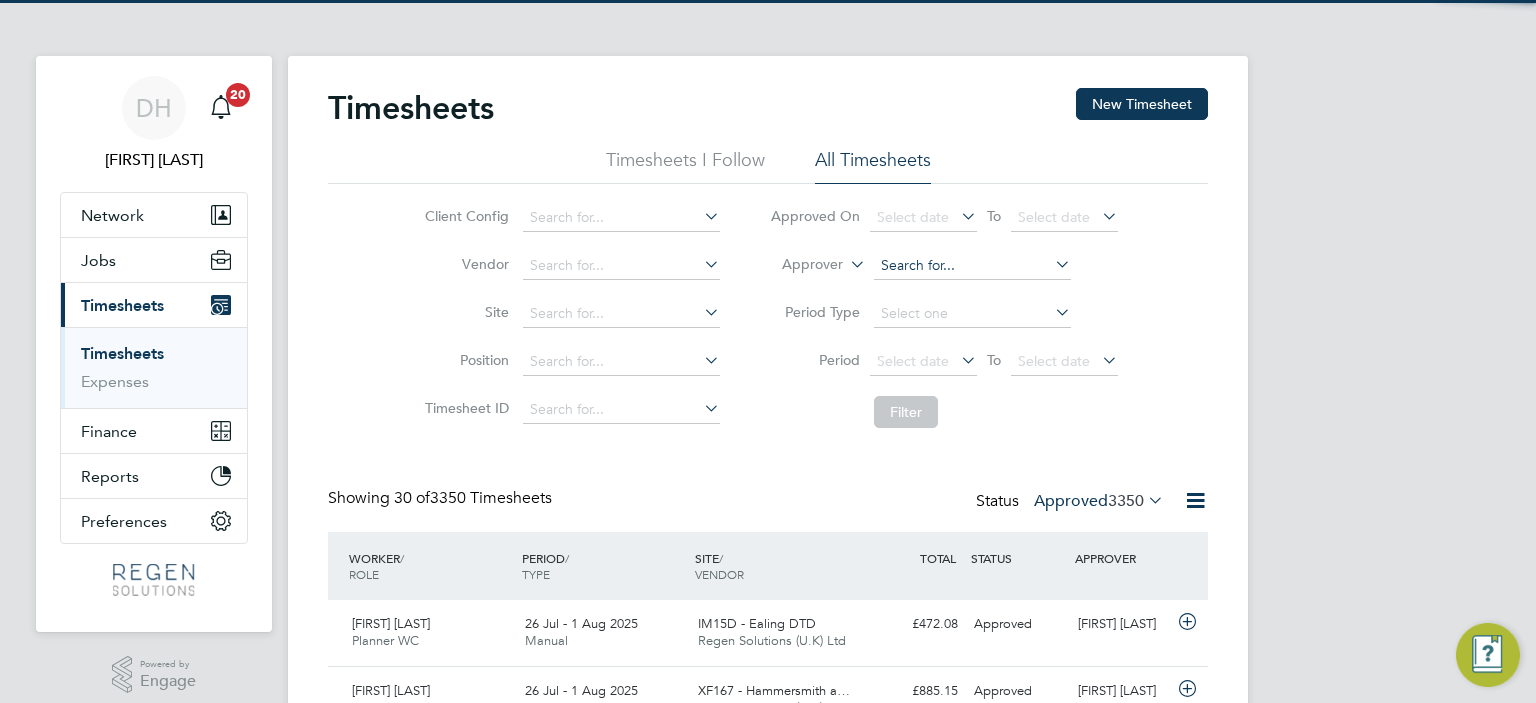 scroll, scrollTop: 9, scrollLeft: 10, axis: both 